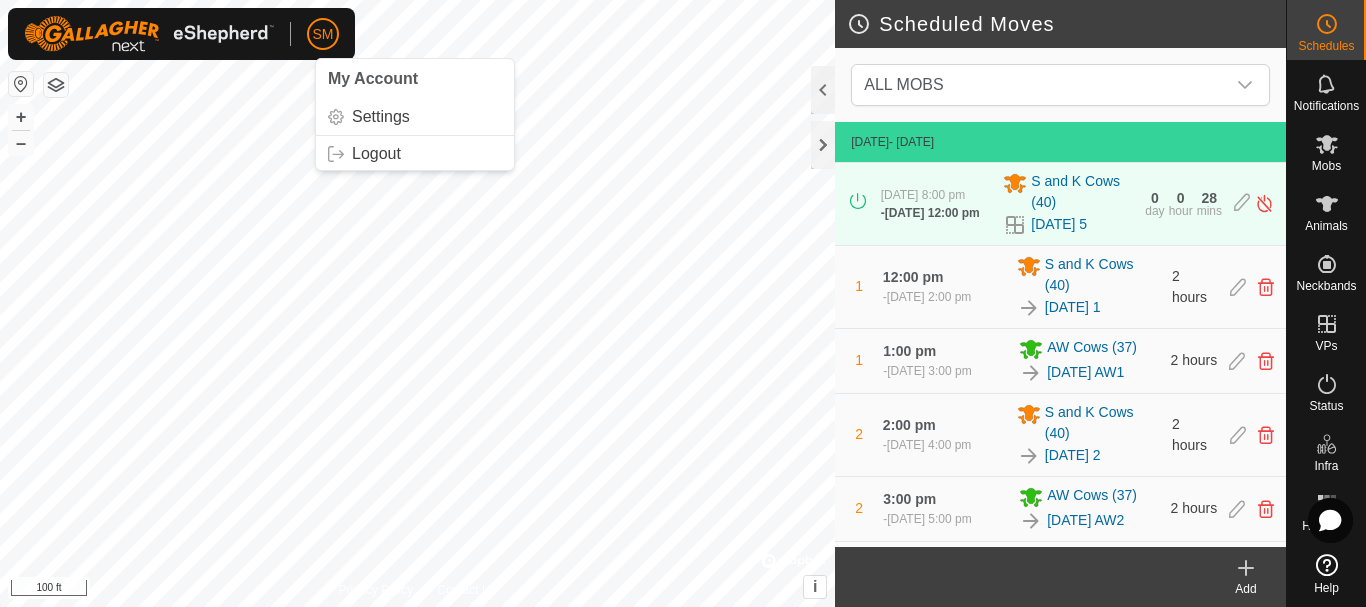 scroll, scrollTop: 0, scrollLeft: 0, axis: both 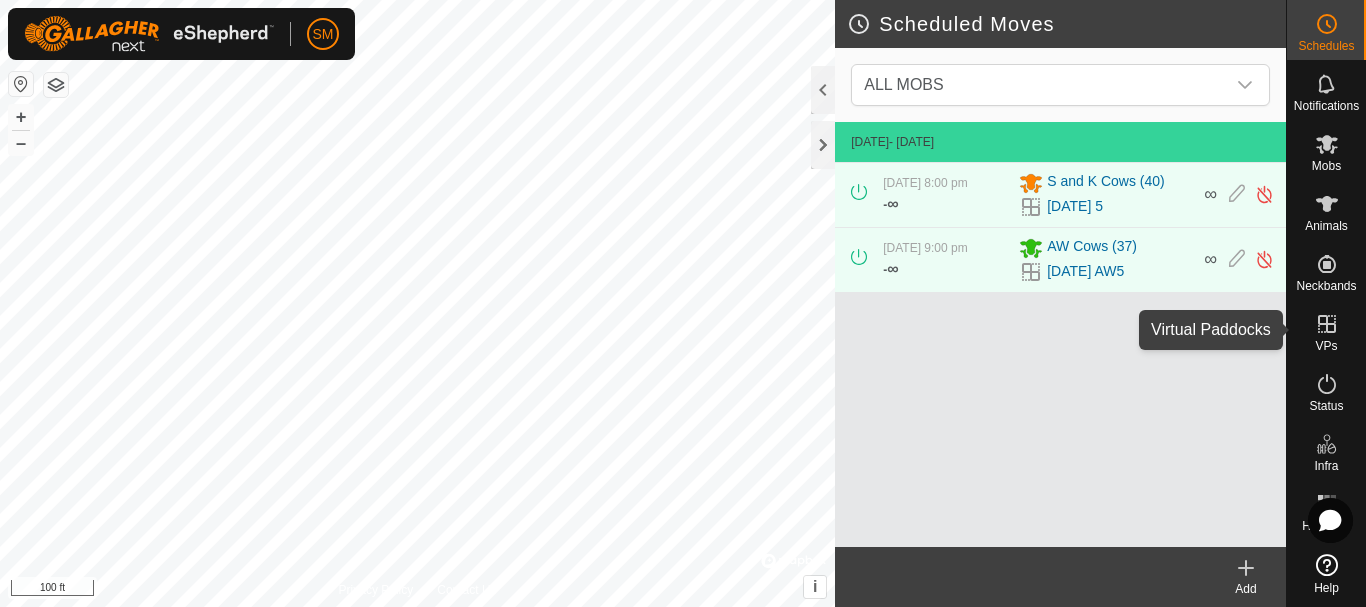 click 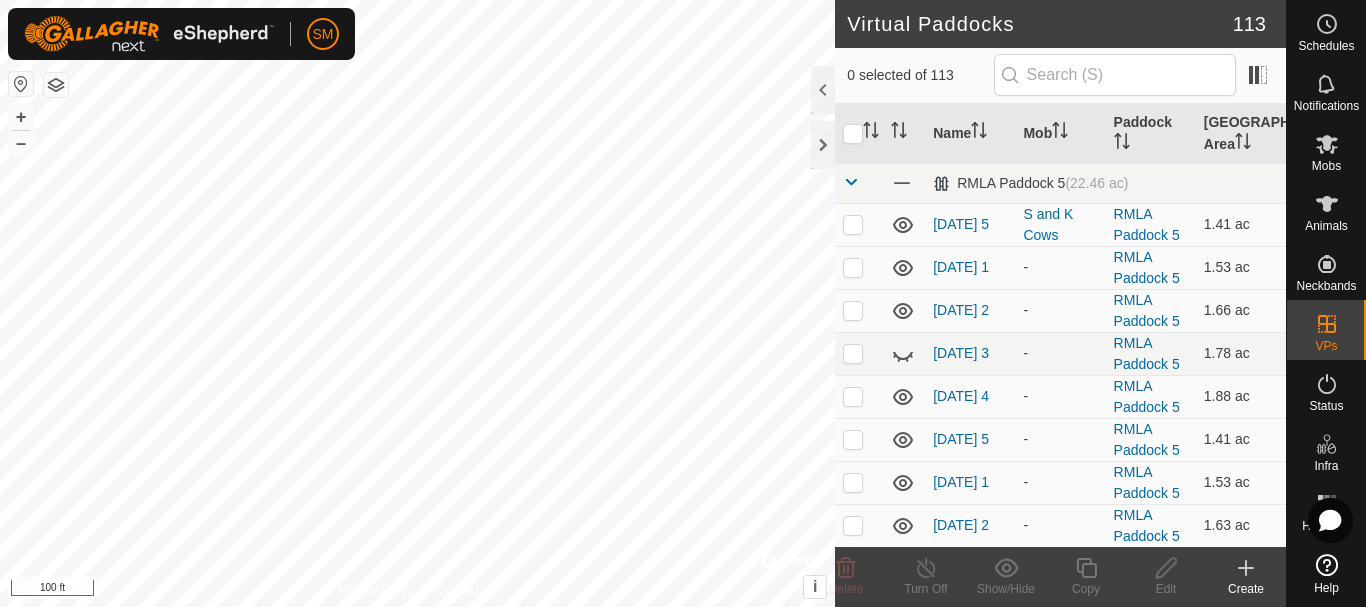 checkbox on "true" 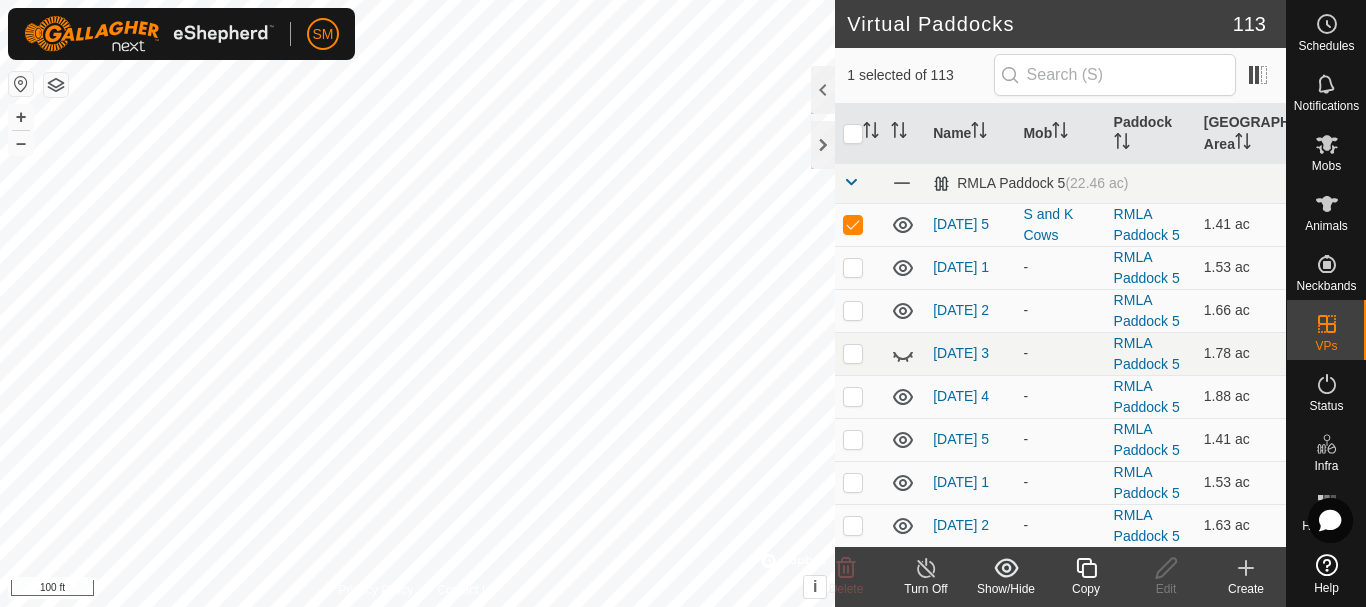 click 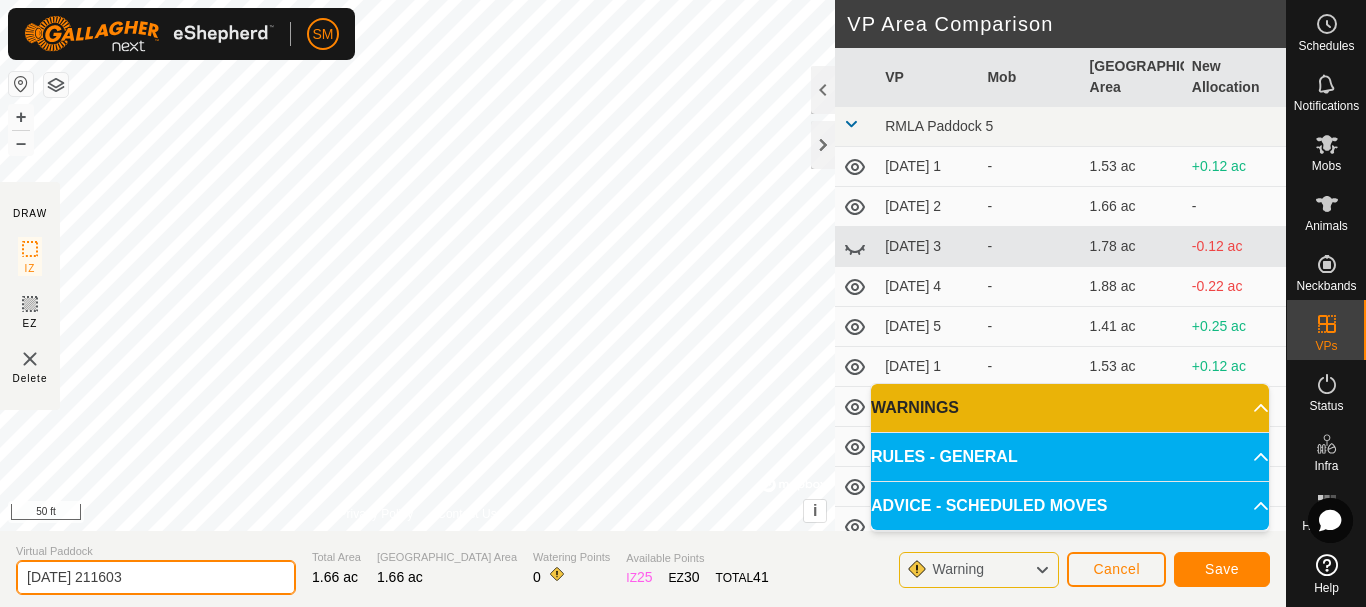 click on "[DATE] 211603" 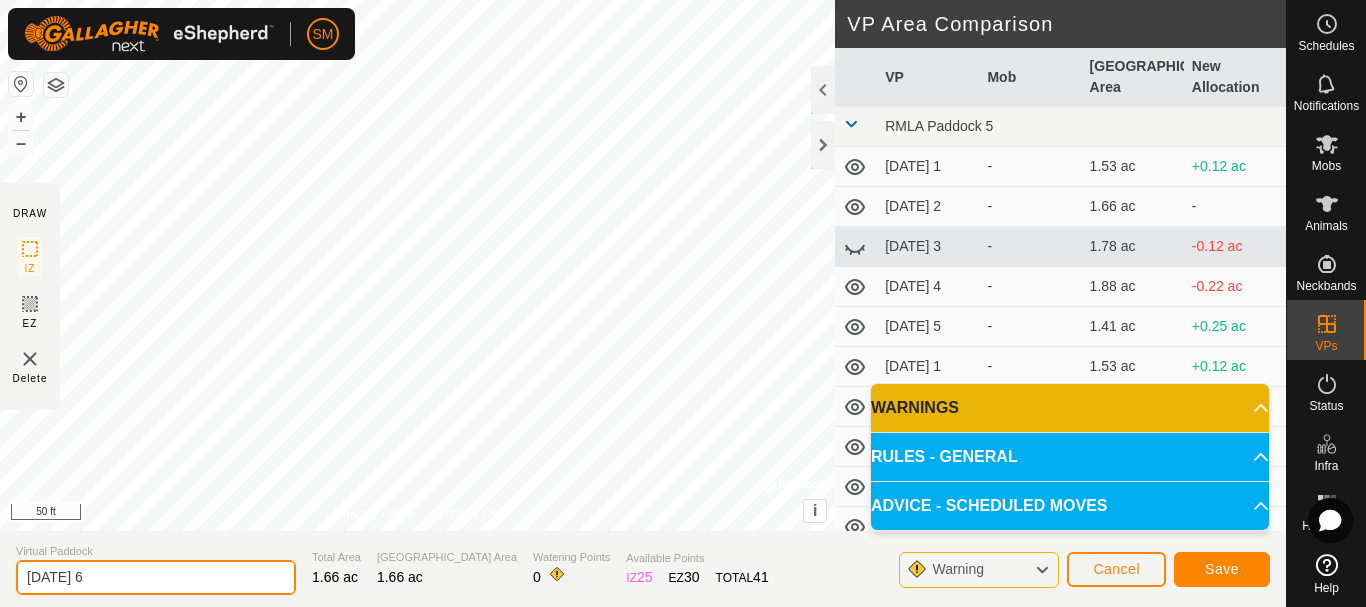 type on "[DATE] 6" 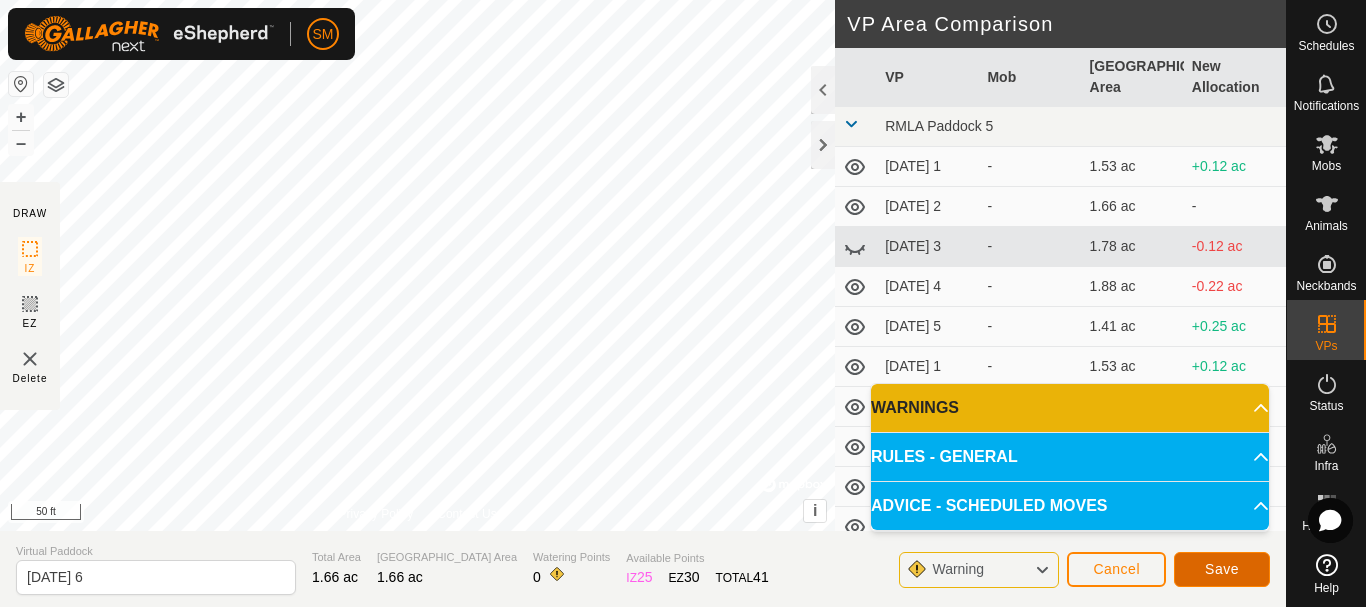 click on "Save" 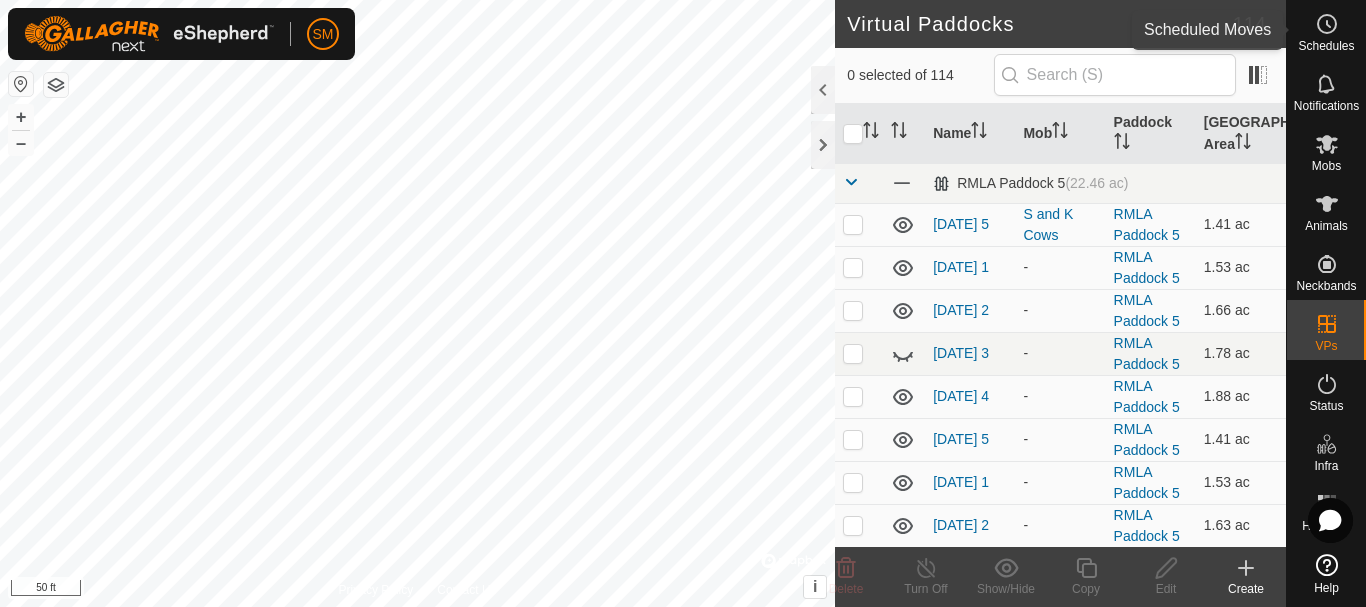 click at bounding box center [1327, 24] 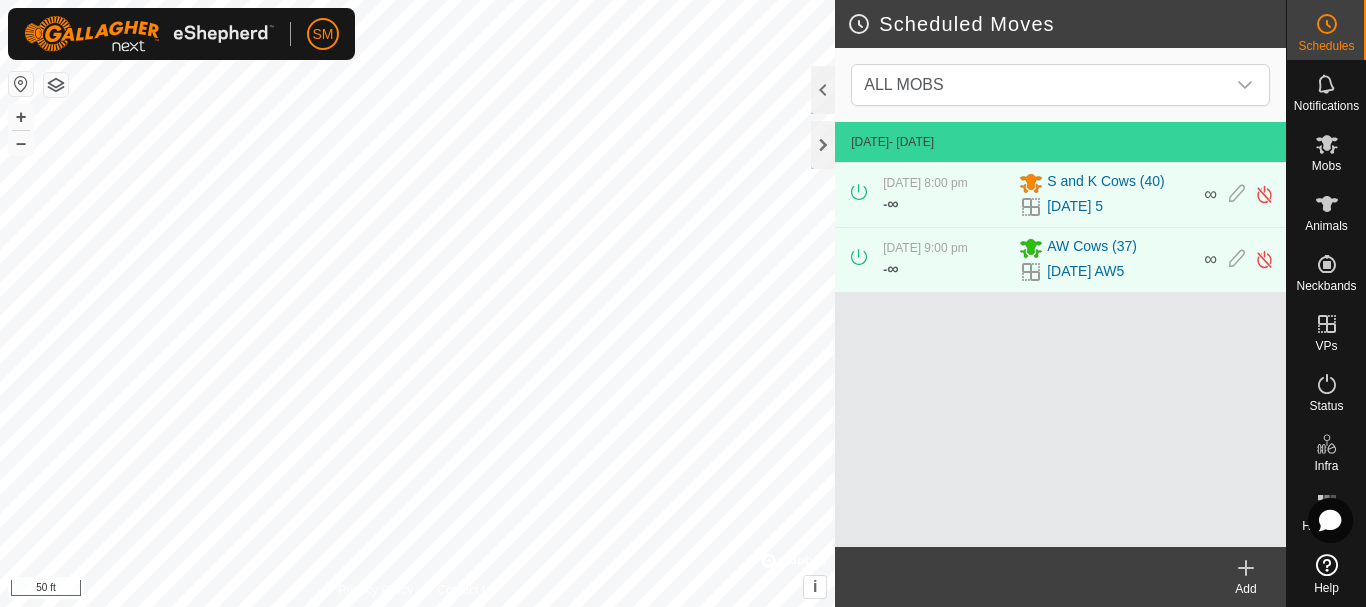 click 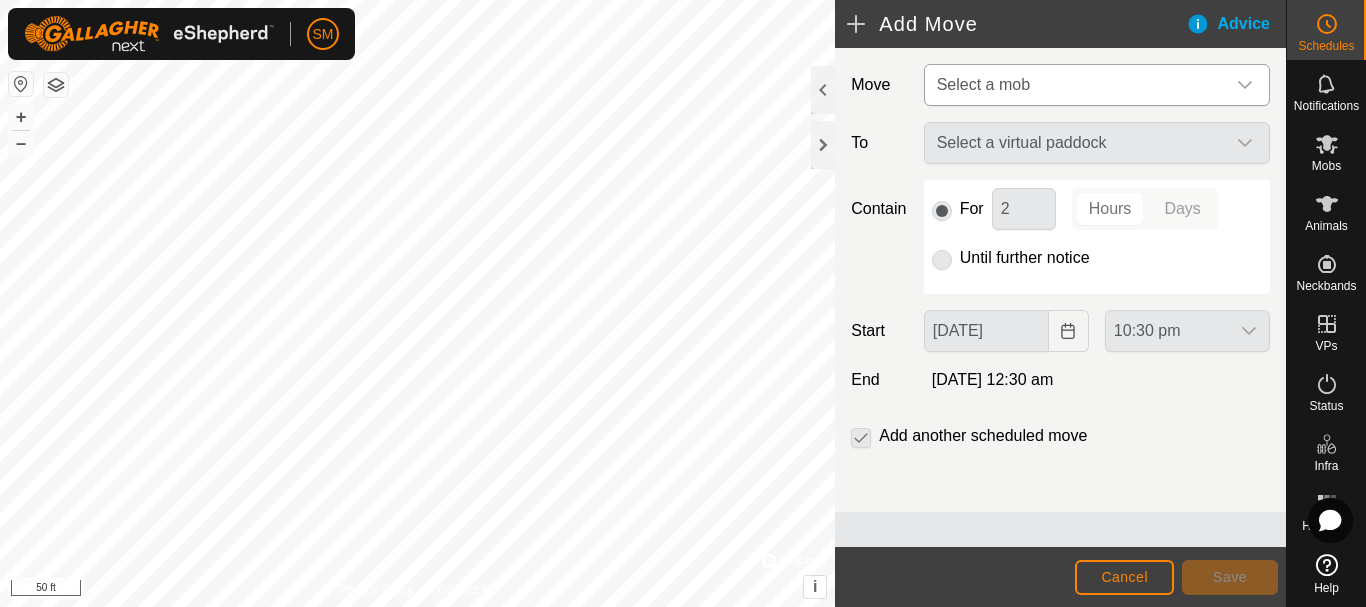 click on "Select a mob" at bounding box center [1077, 85] 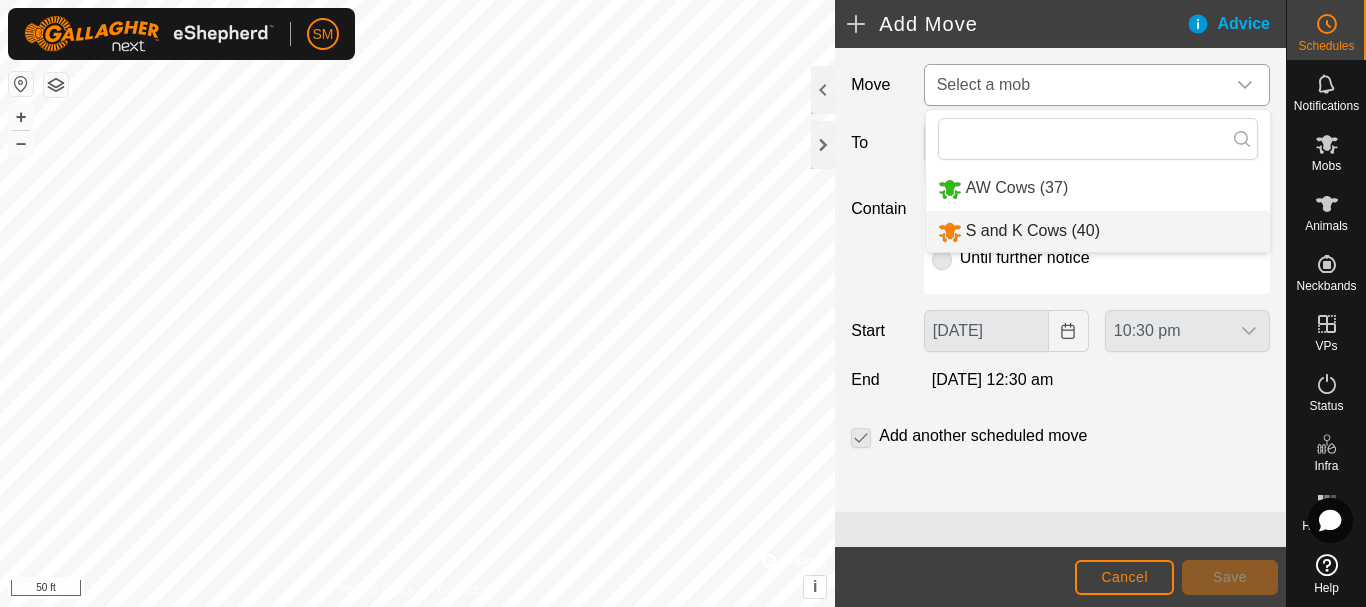 click on "S and K Cows (40)" at bounding box center (1098, 231) 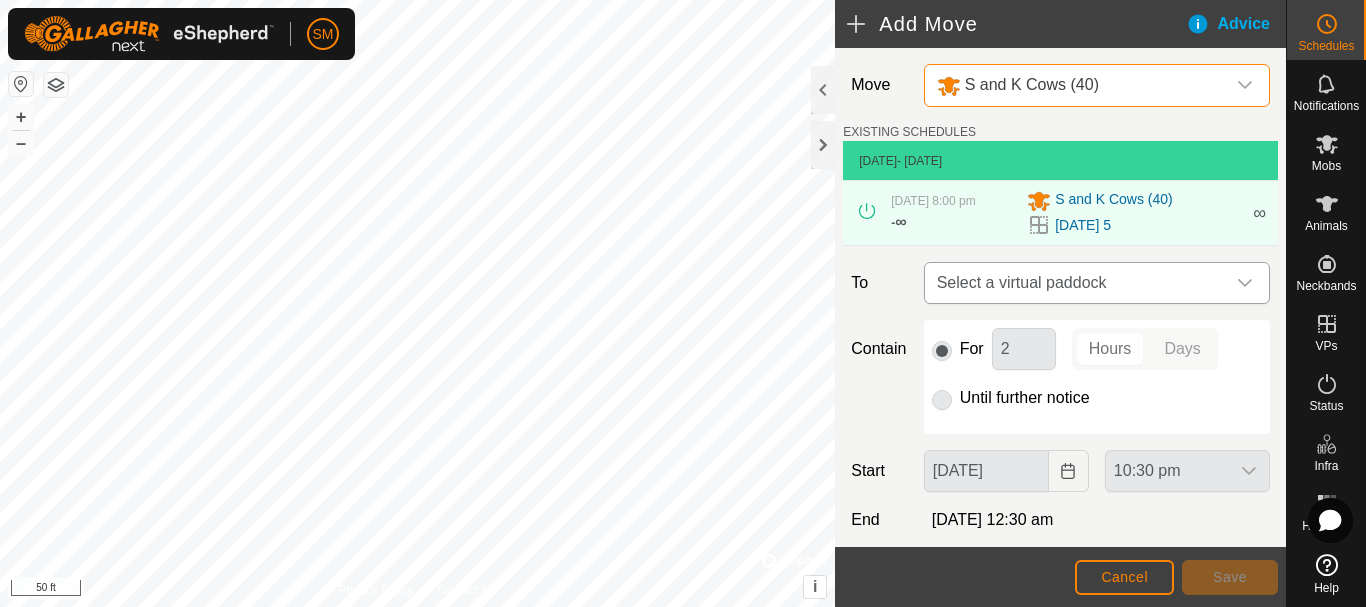 click 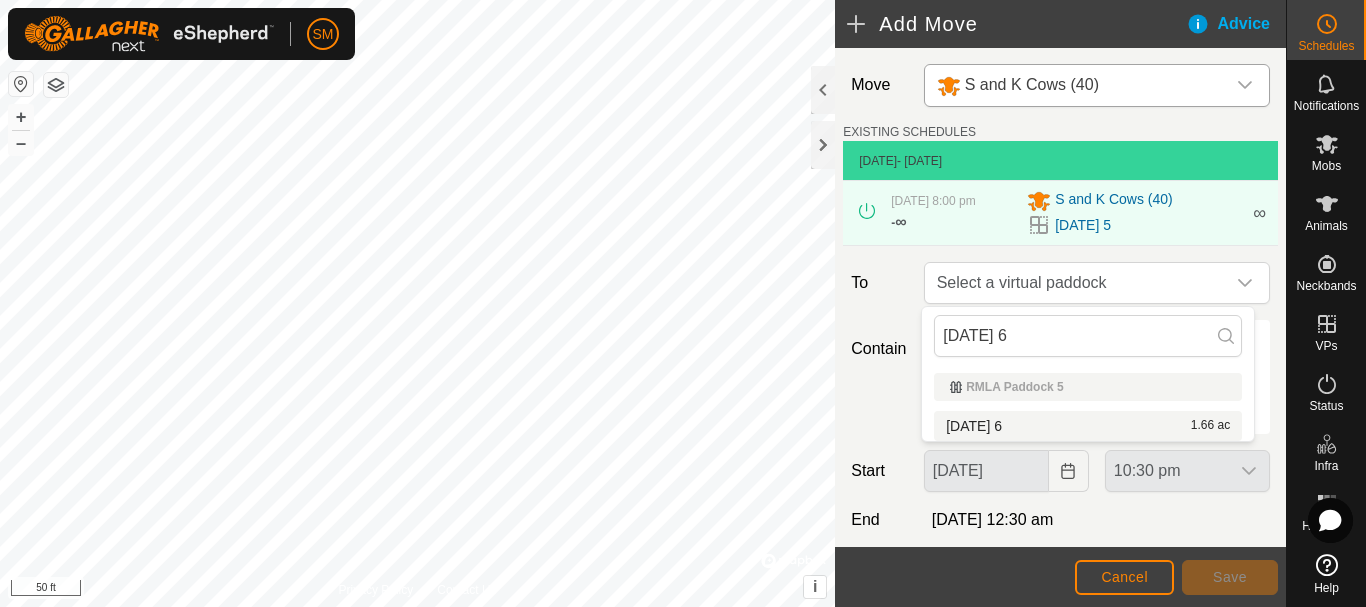 type on "[DATE] 6" 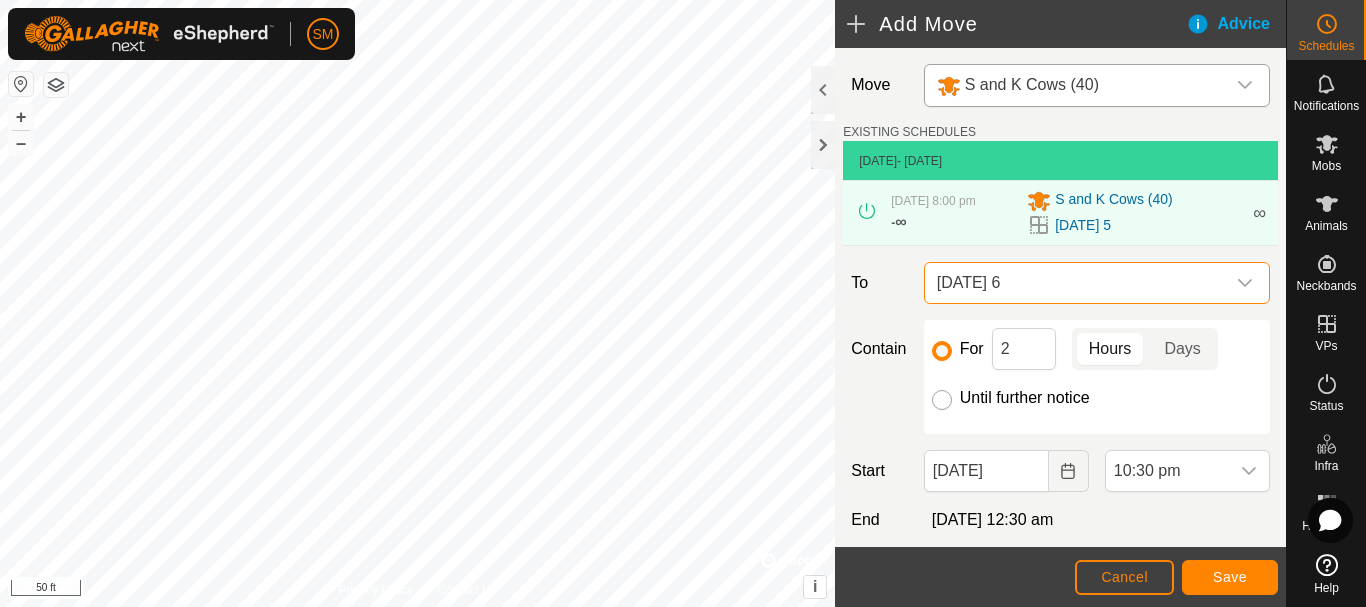 click on "Until further notice" at bounding box center [942, 400] 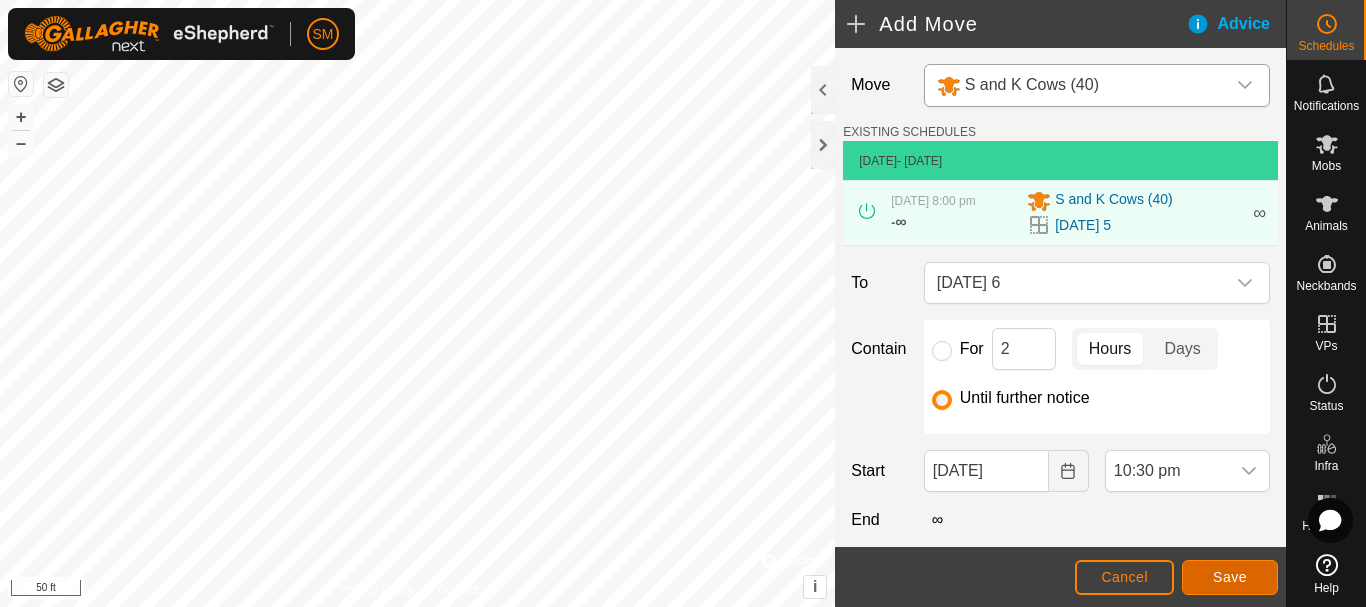 click on "Save" 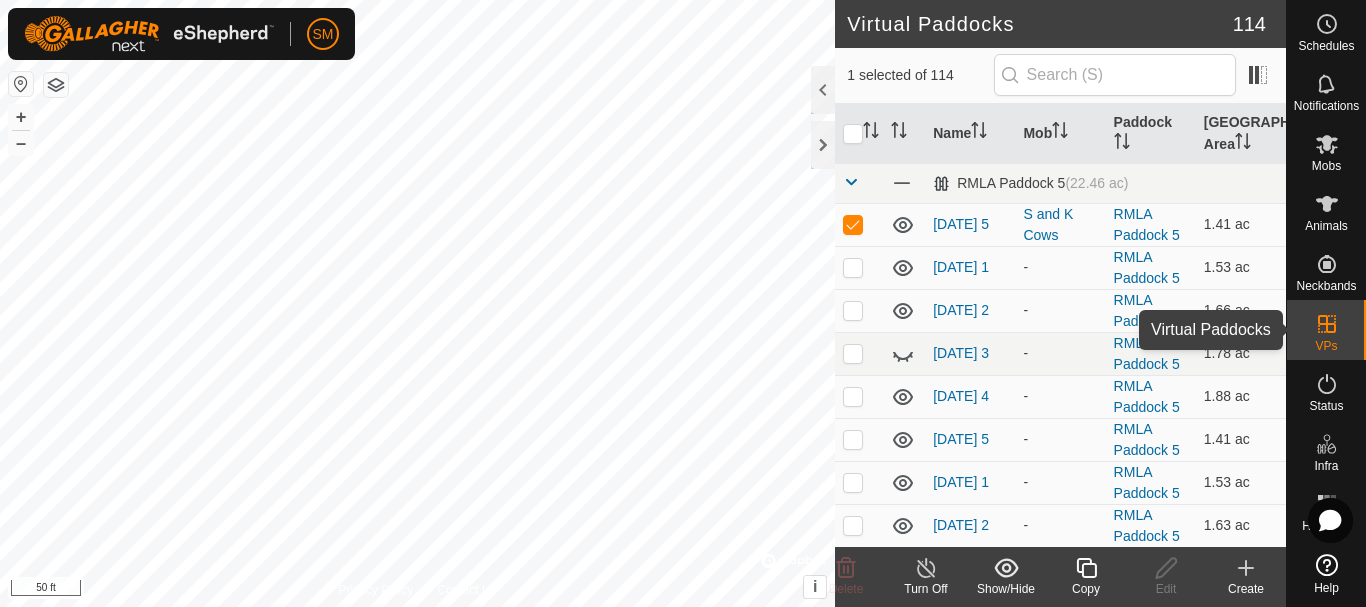 click 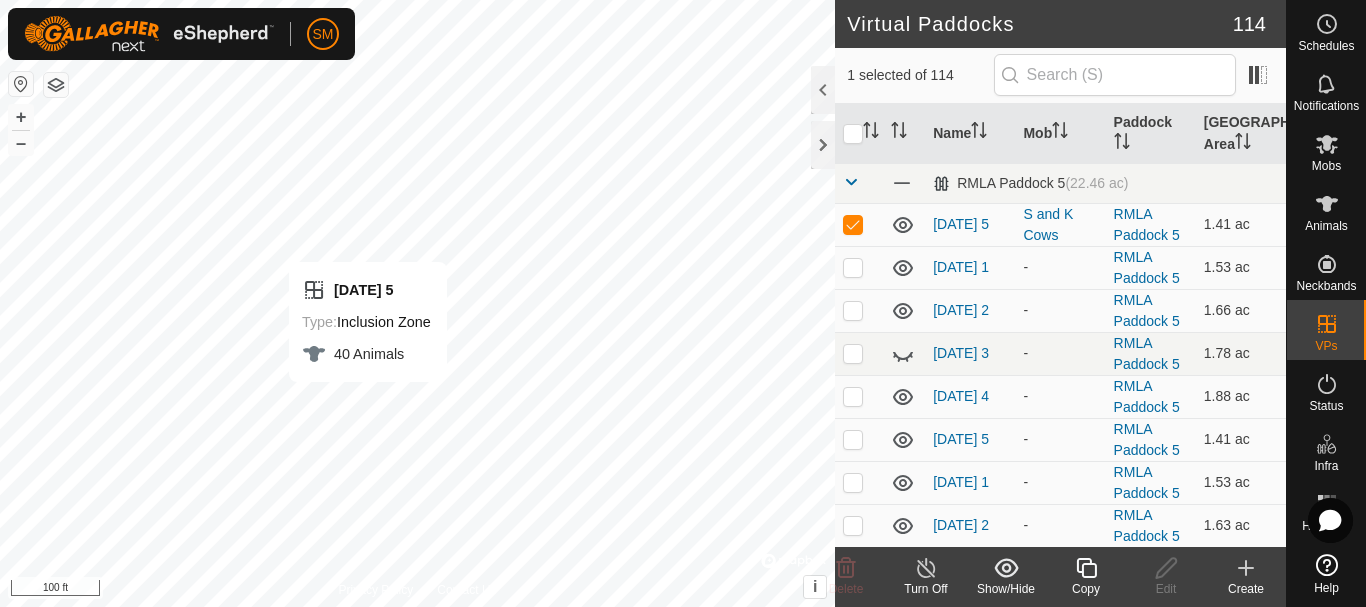 checkbox on "false" 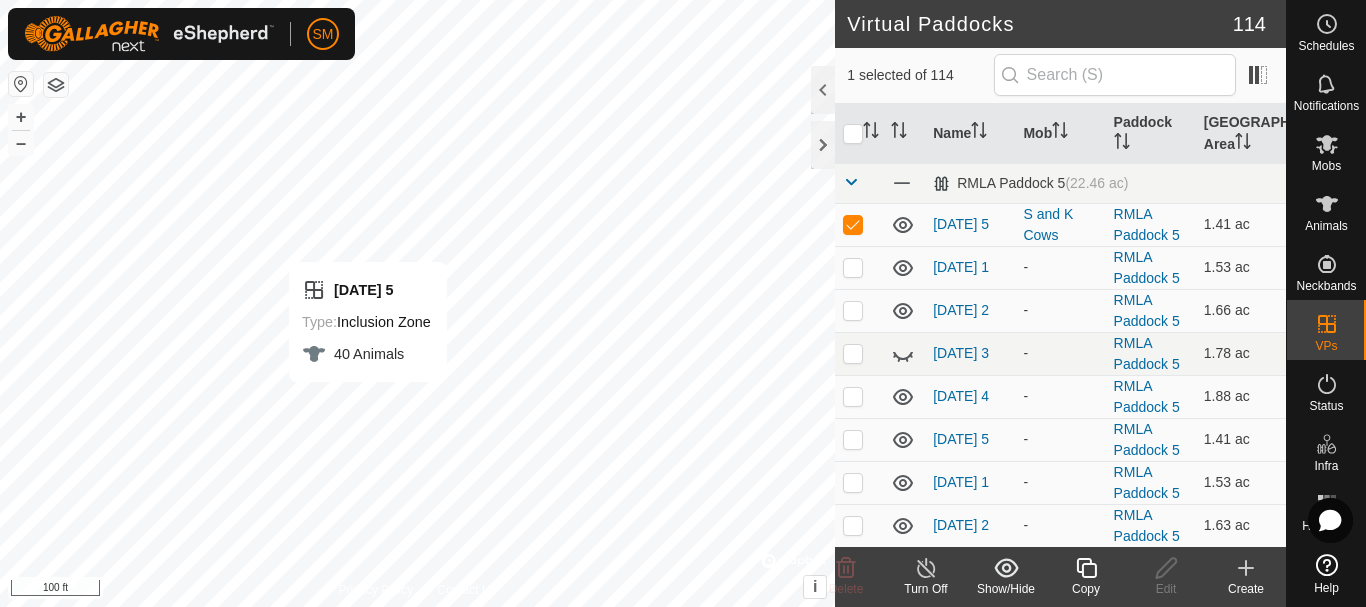 checkbox on "true" 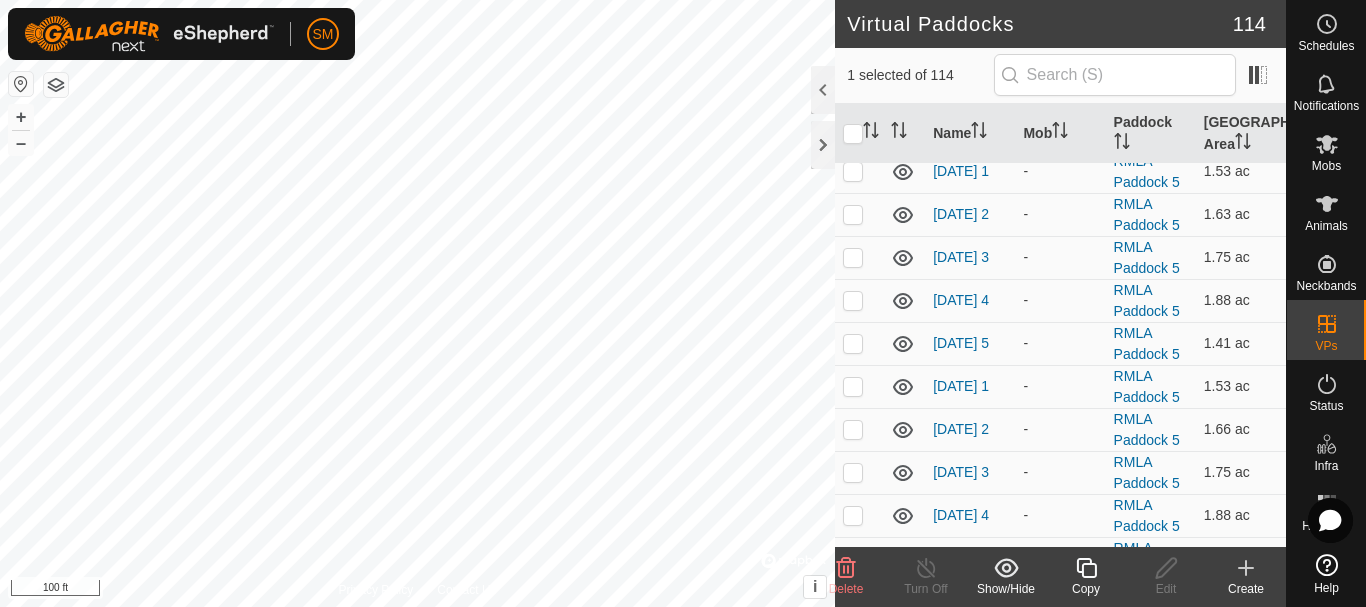 scroll, scrollTop: 1800, scrollLeft: 0, axis: vertical 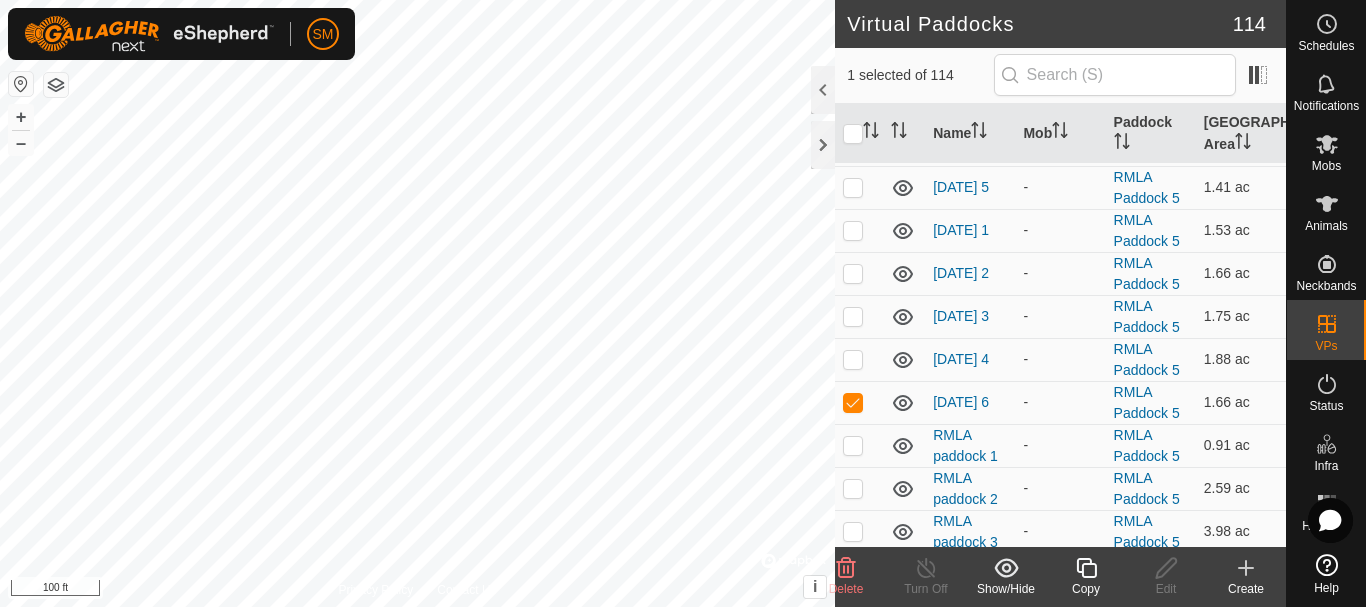 click 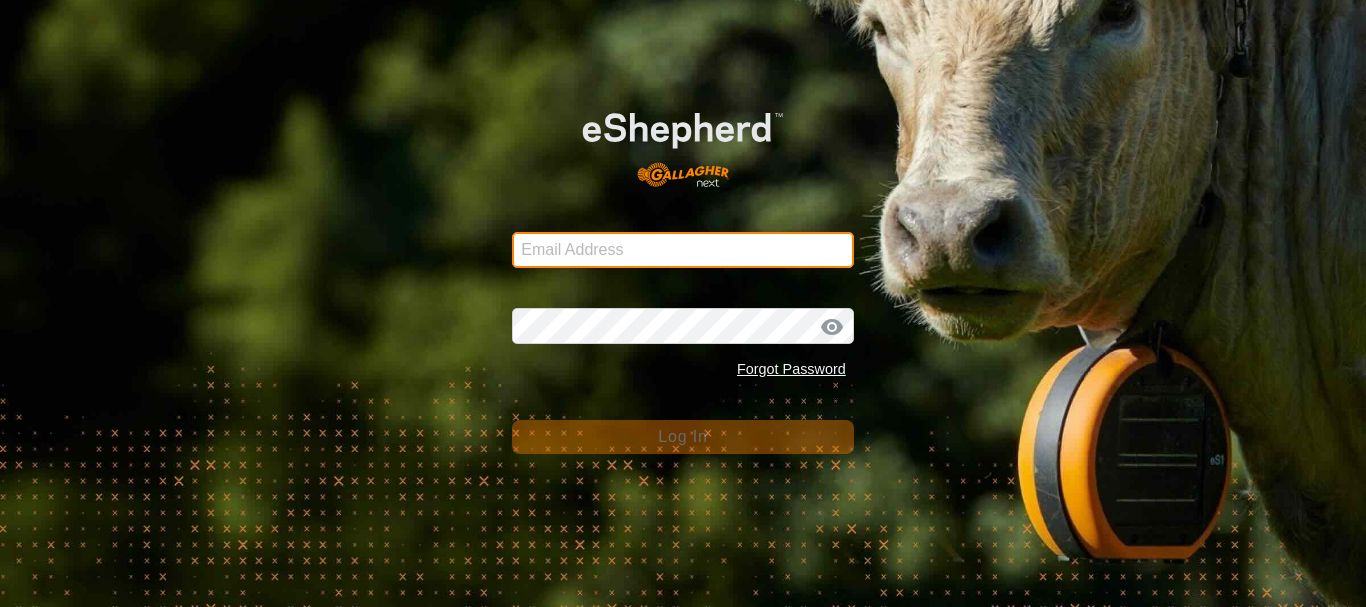 type on "[PERSON_NAME][EMAIL_ADDRESS][DOMAIN_NAME]" 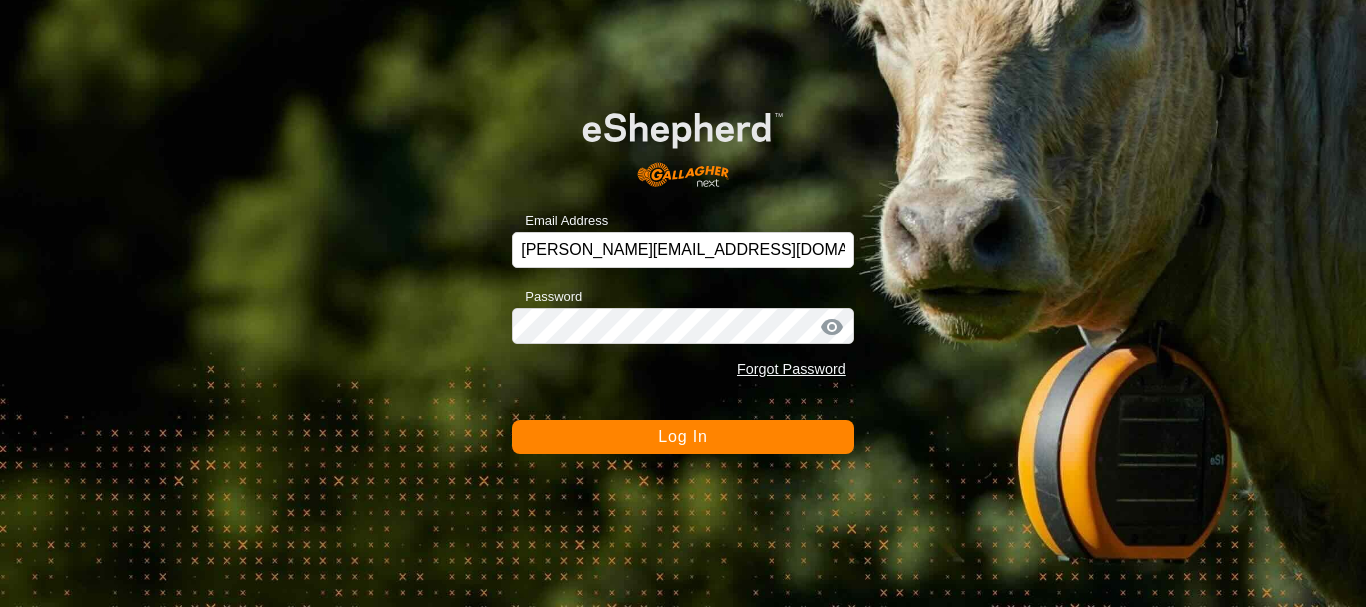click on "Log In" 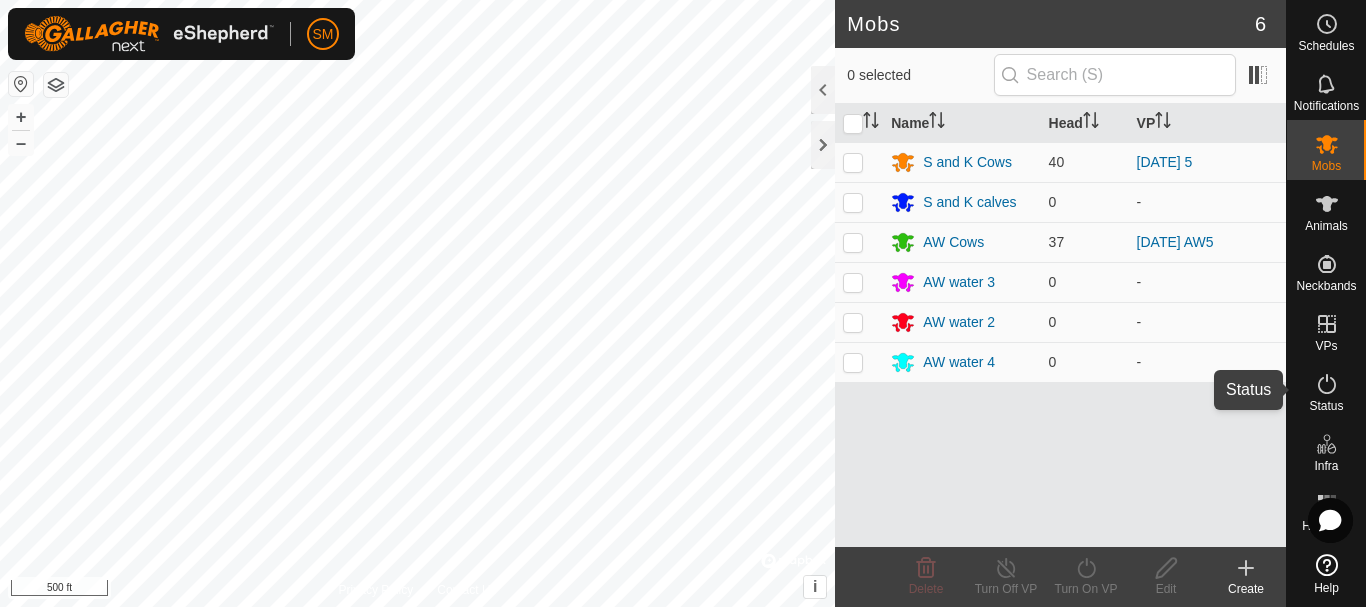 click 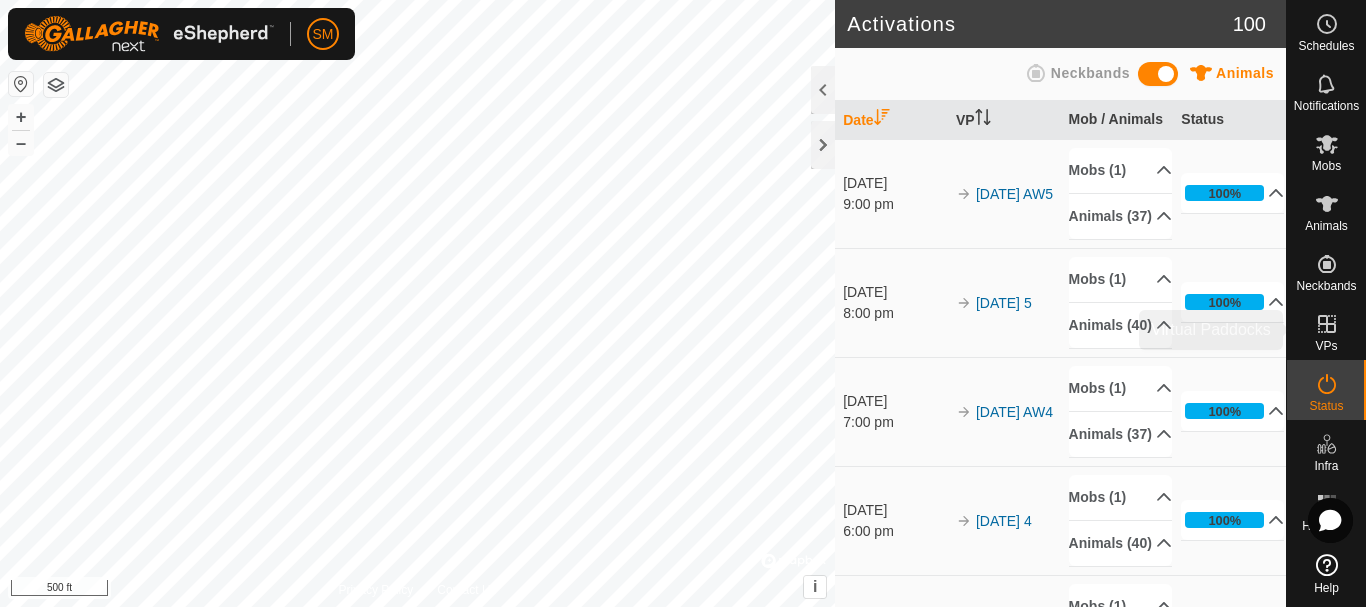 click on "VPs" at bounding box center [1326, 346] 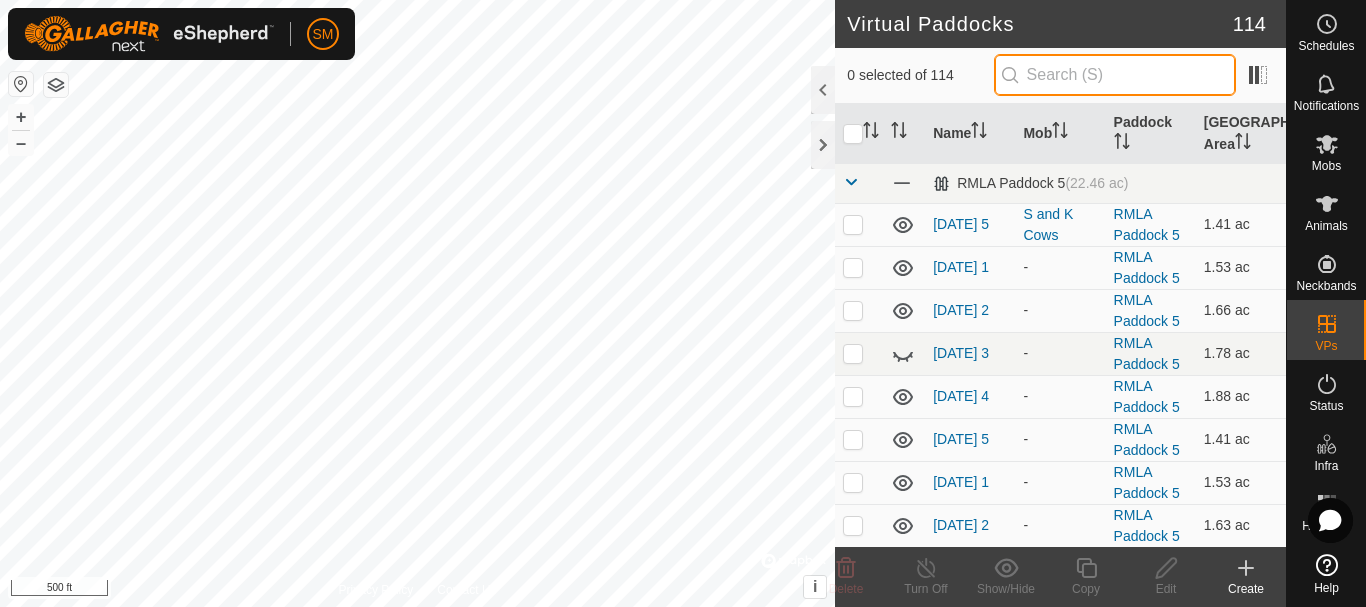 click at bounding box center [1115, 75] 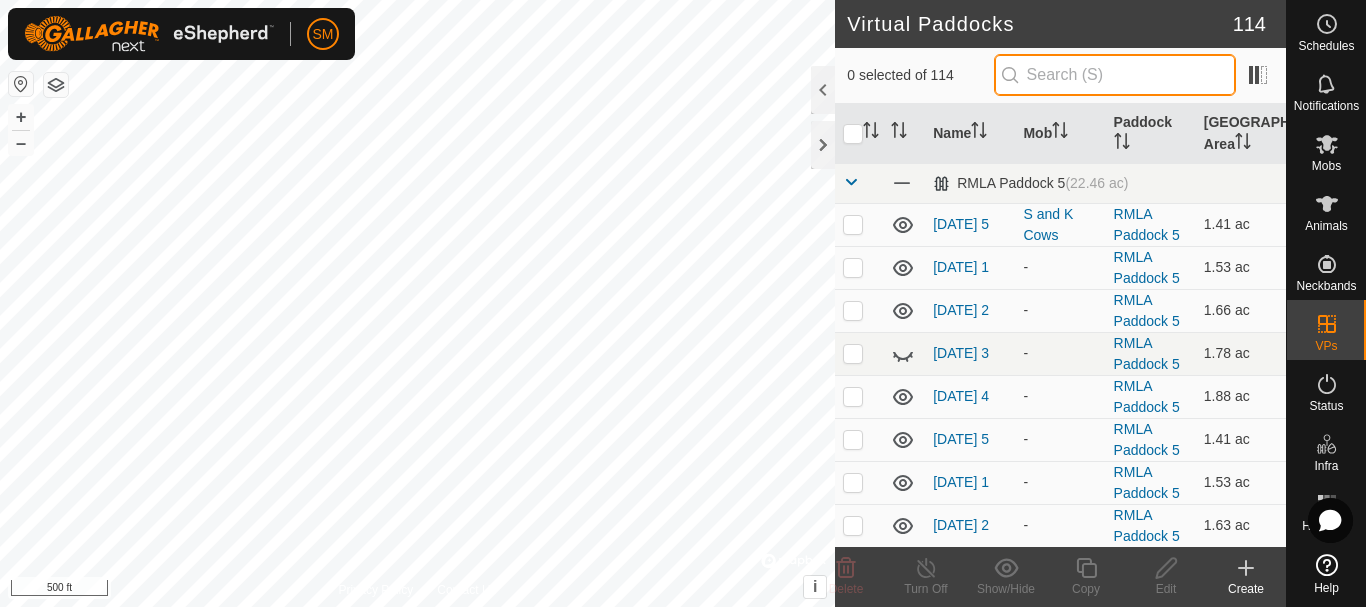 paste on "[DATE] AW" 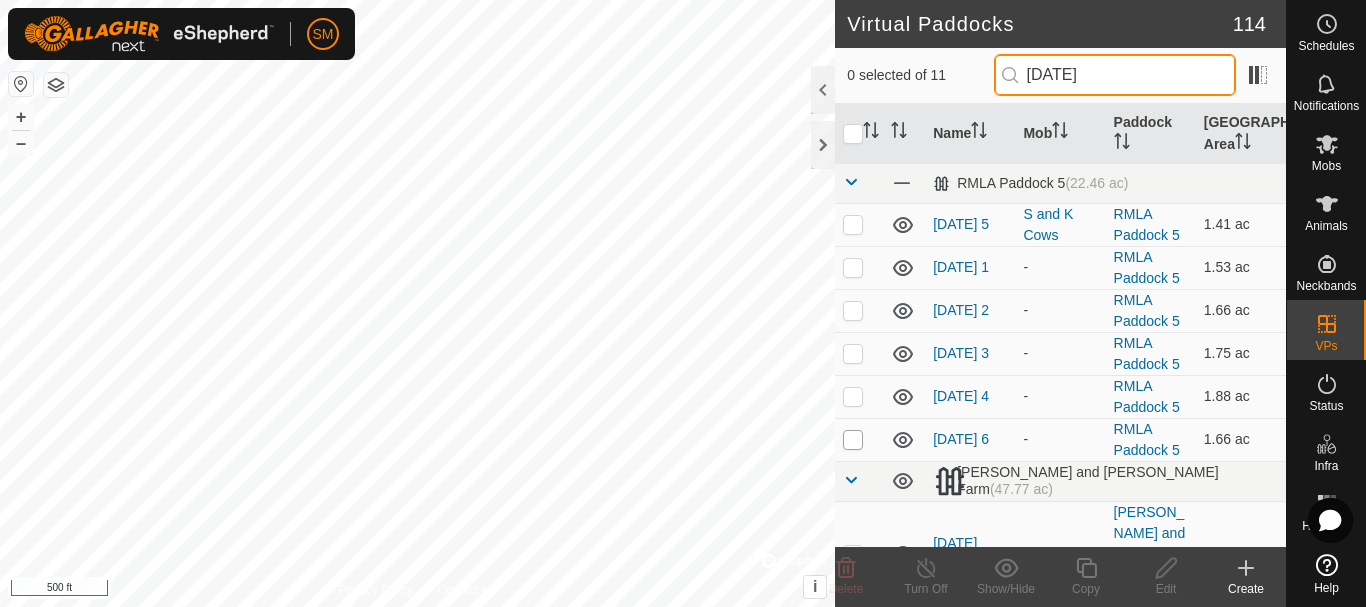 type on "[DATE]" 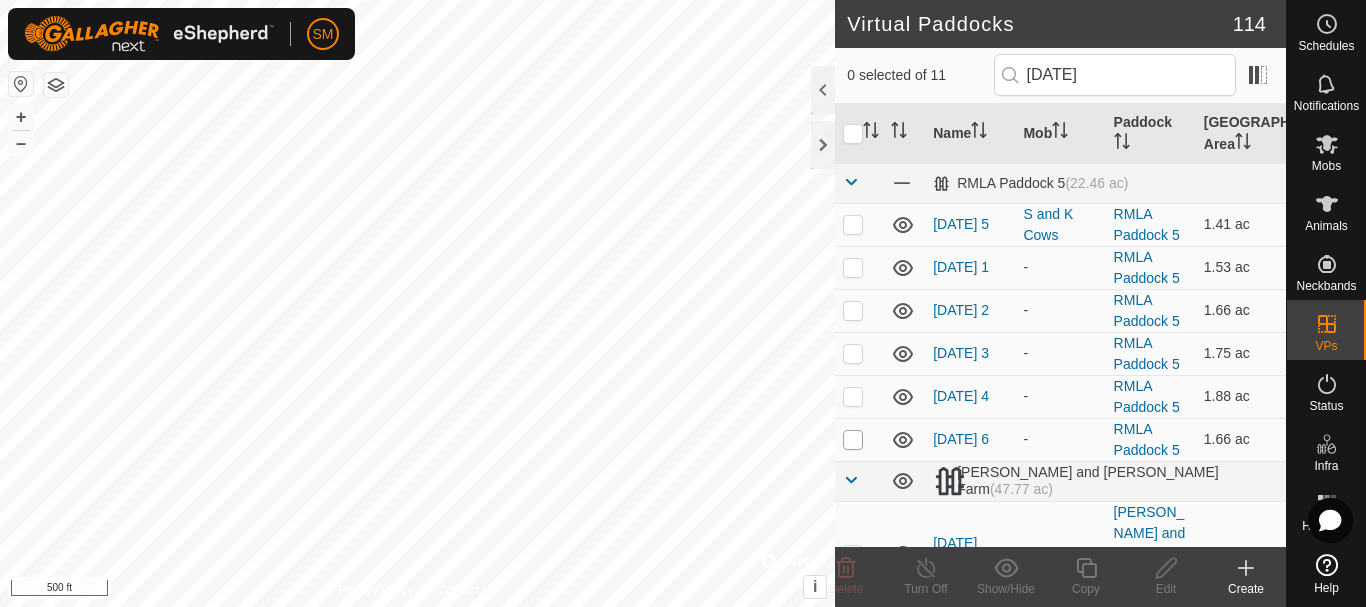 click at bounding box center (853, 440) 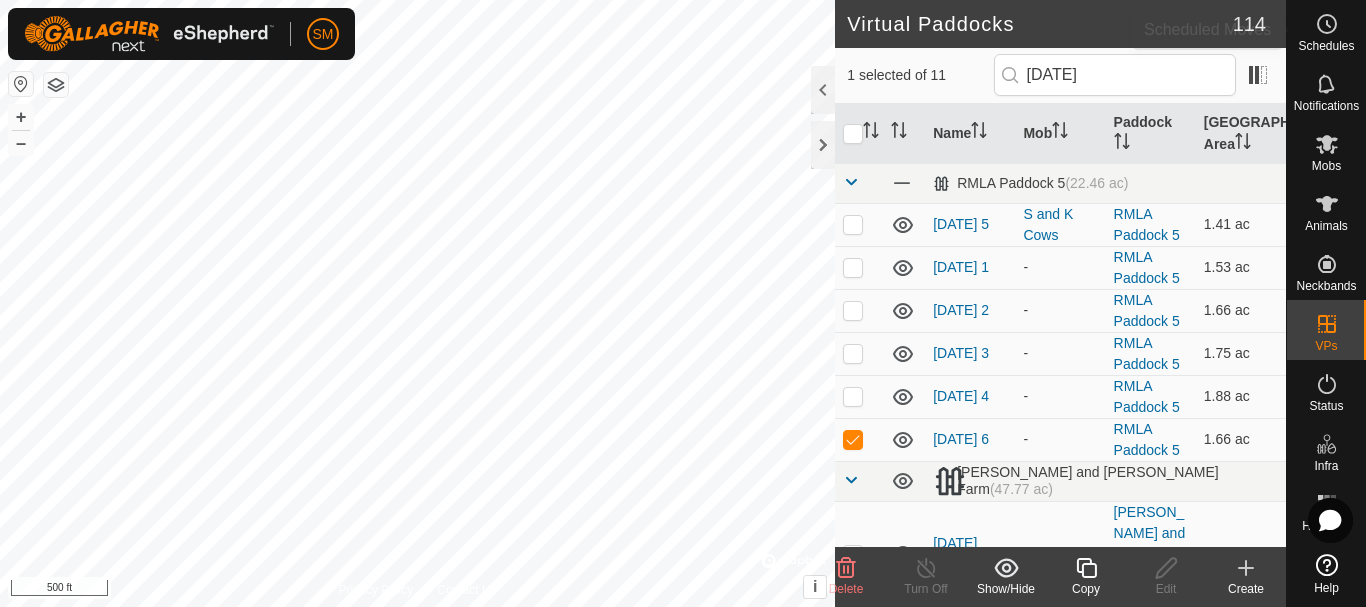 click 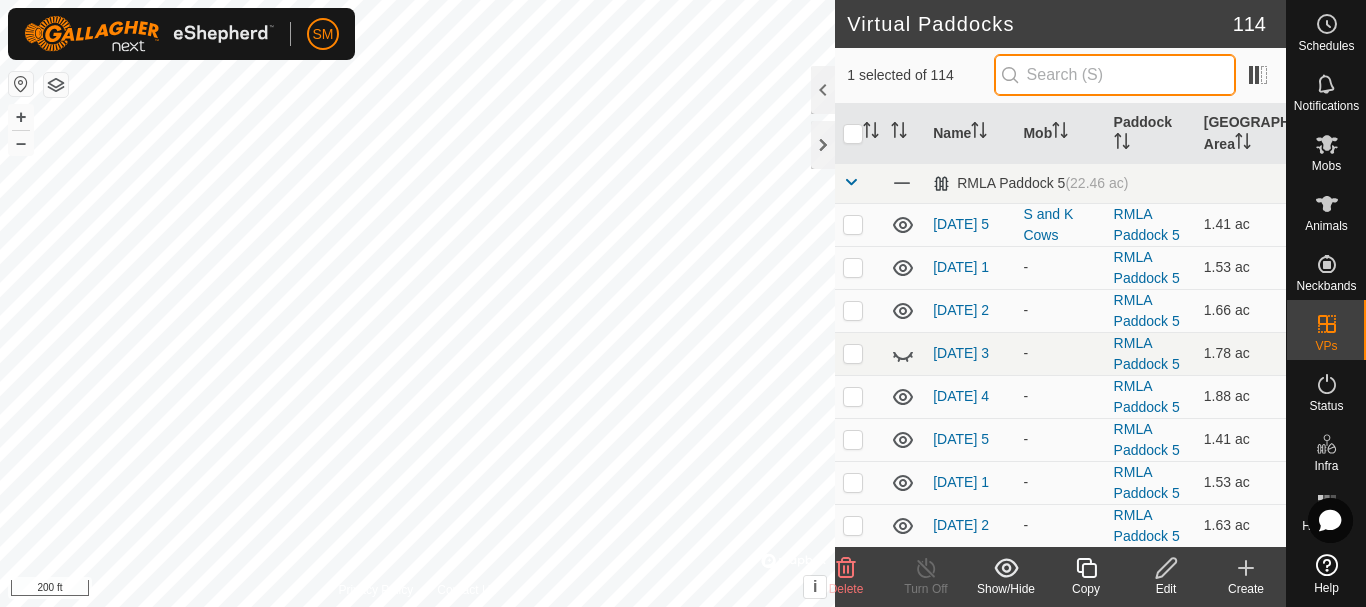 click at bounding box center (1115, 75) 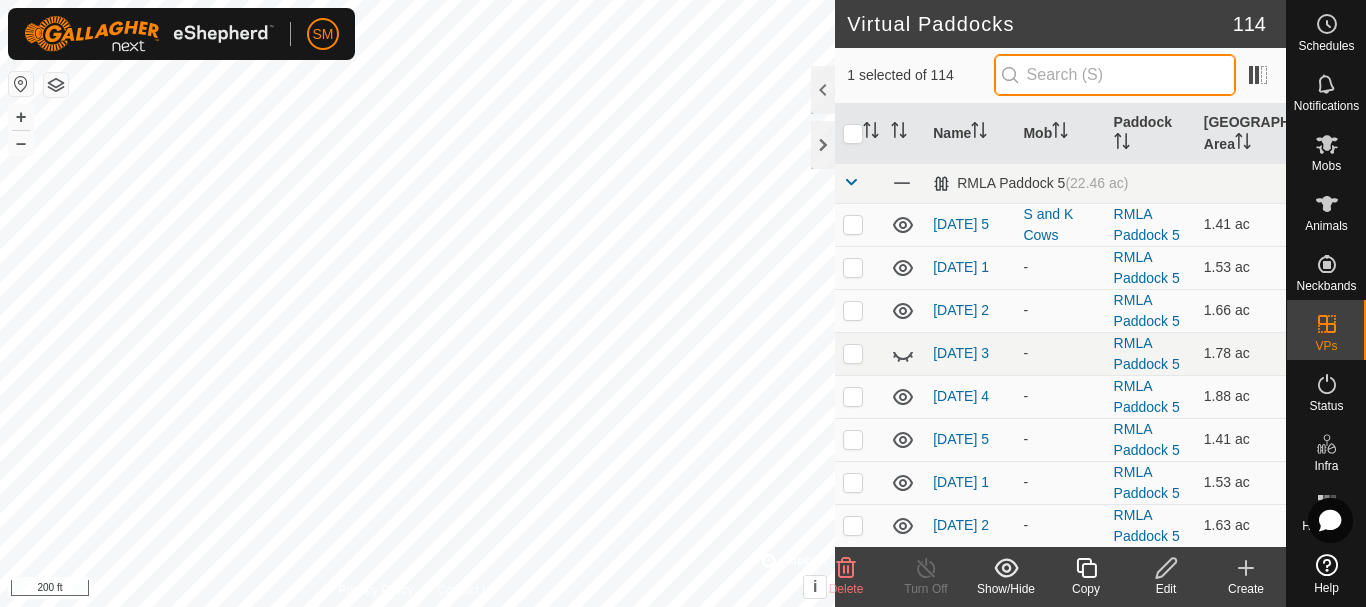 paste on "[DATE] AW" 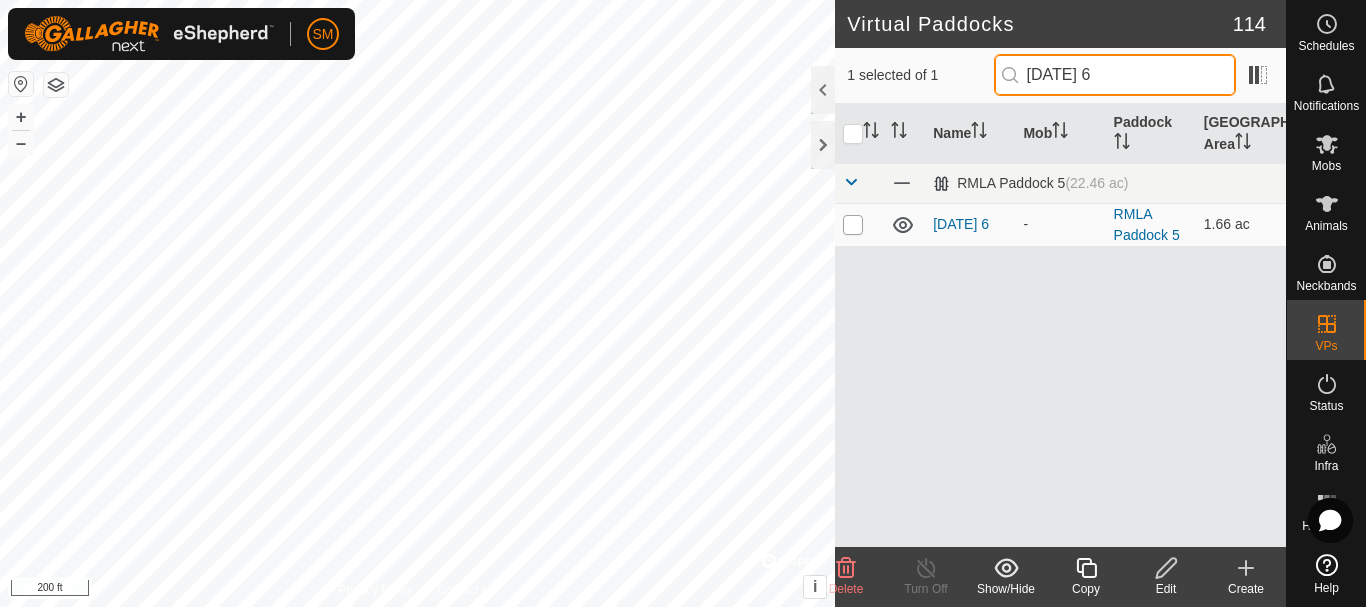 type on "[DATE] 6" 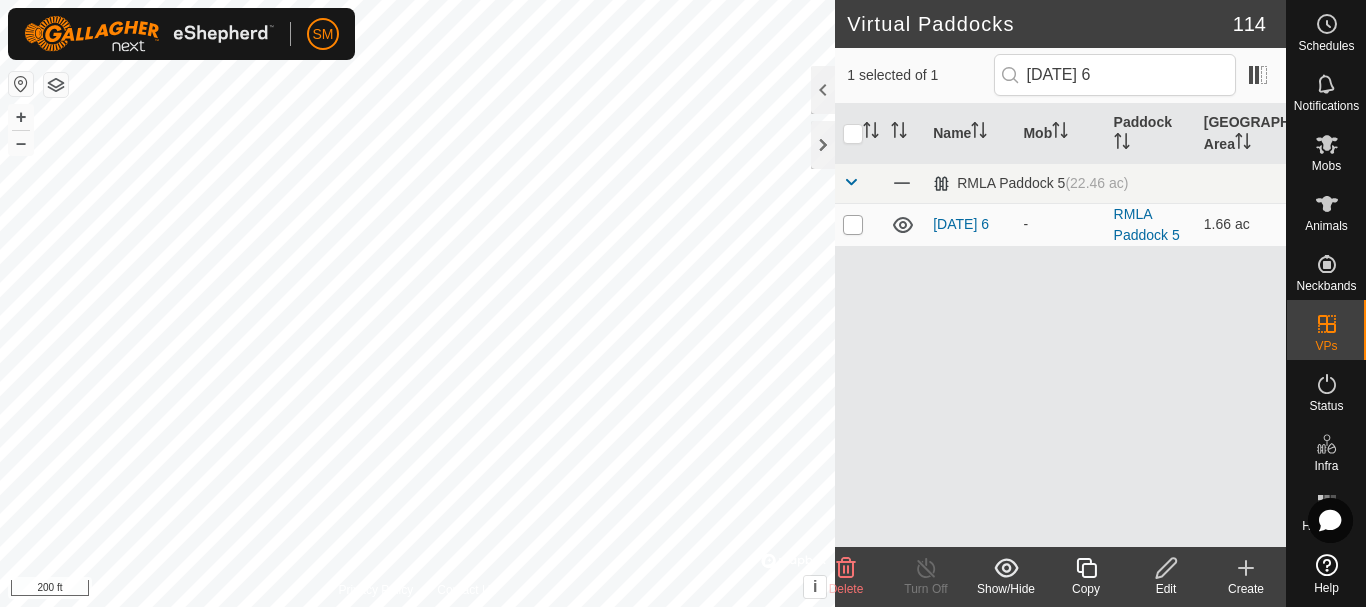 click at bounding box center (853, 225) 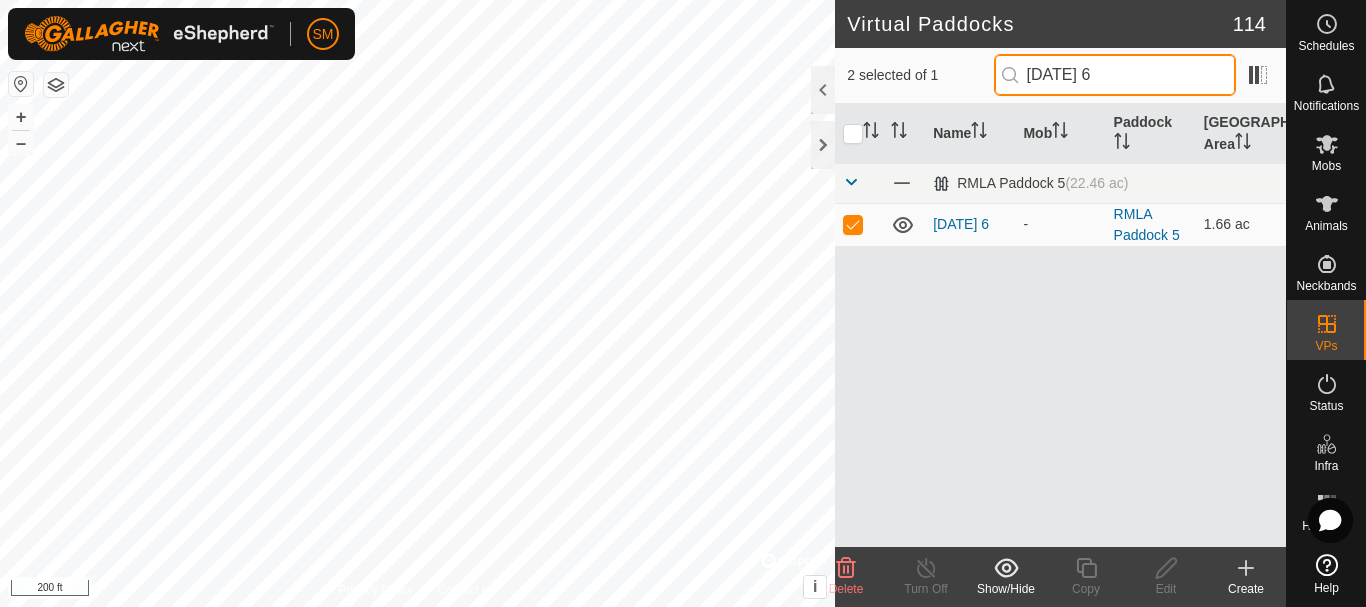 click on "[DATE] 6" at bounding box center [1115, 75] 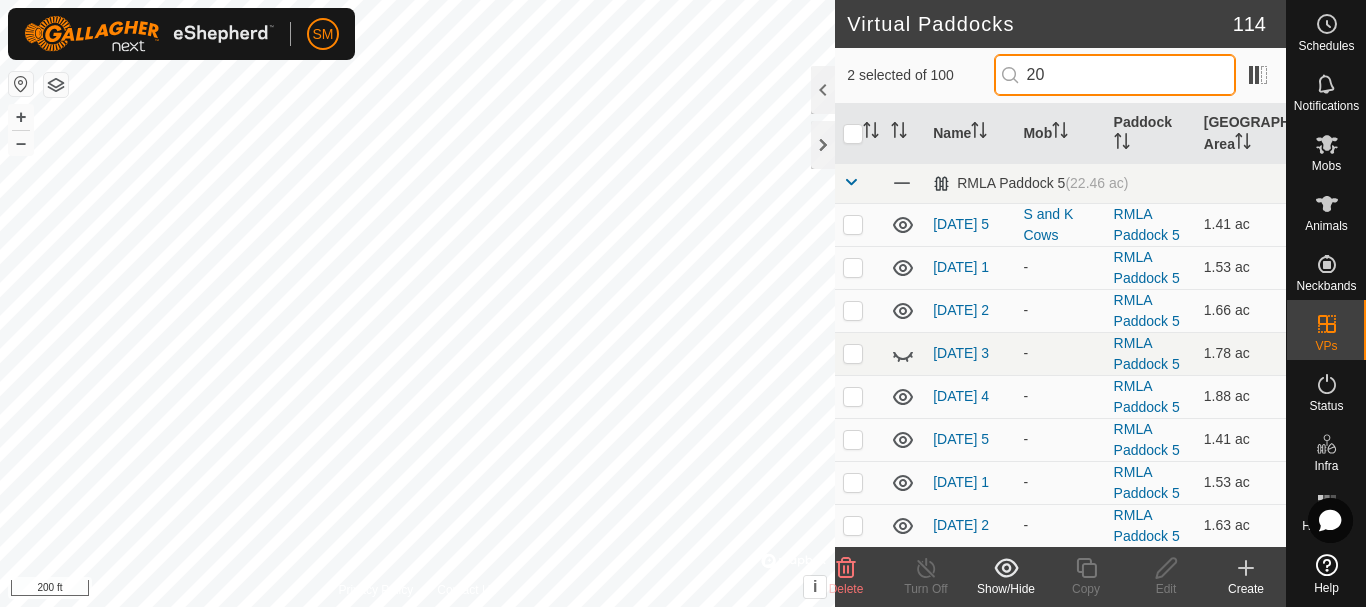 type on "2" 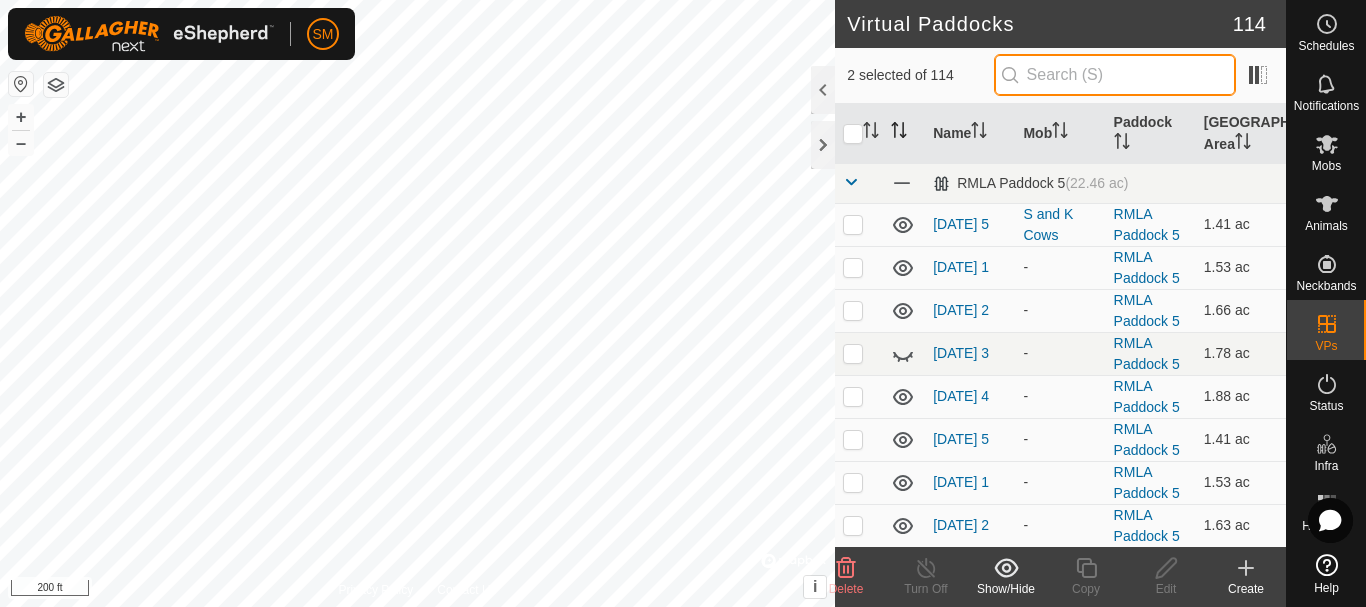 type 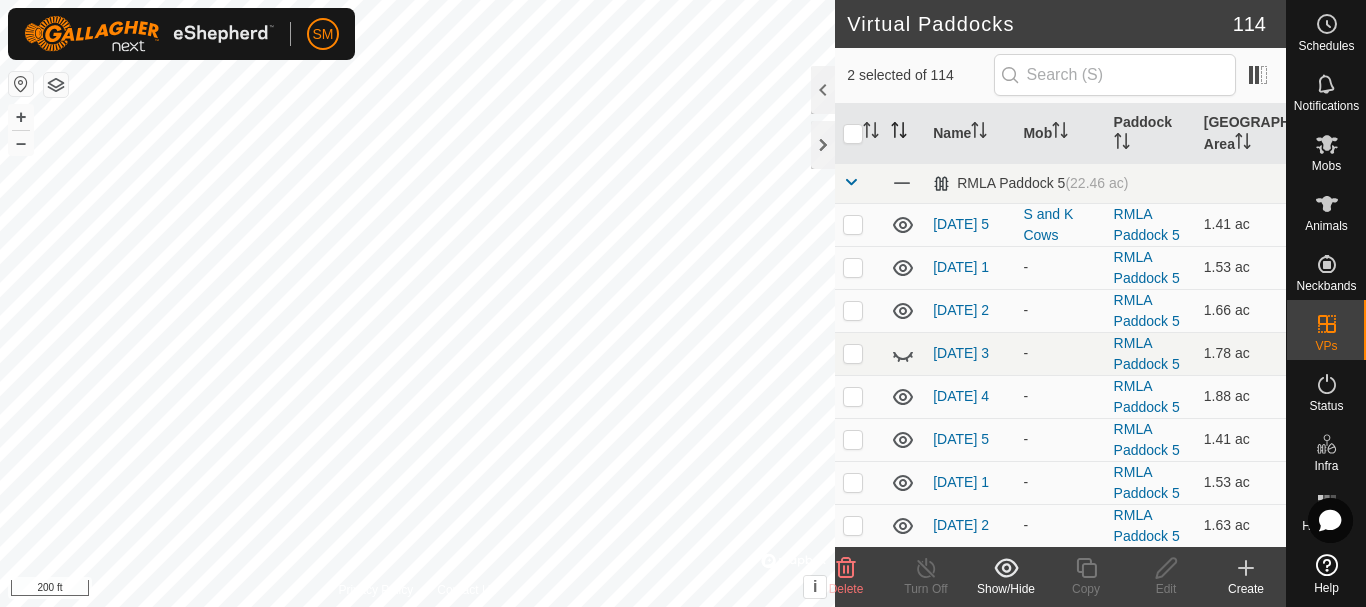 click 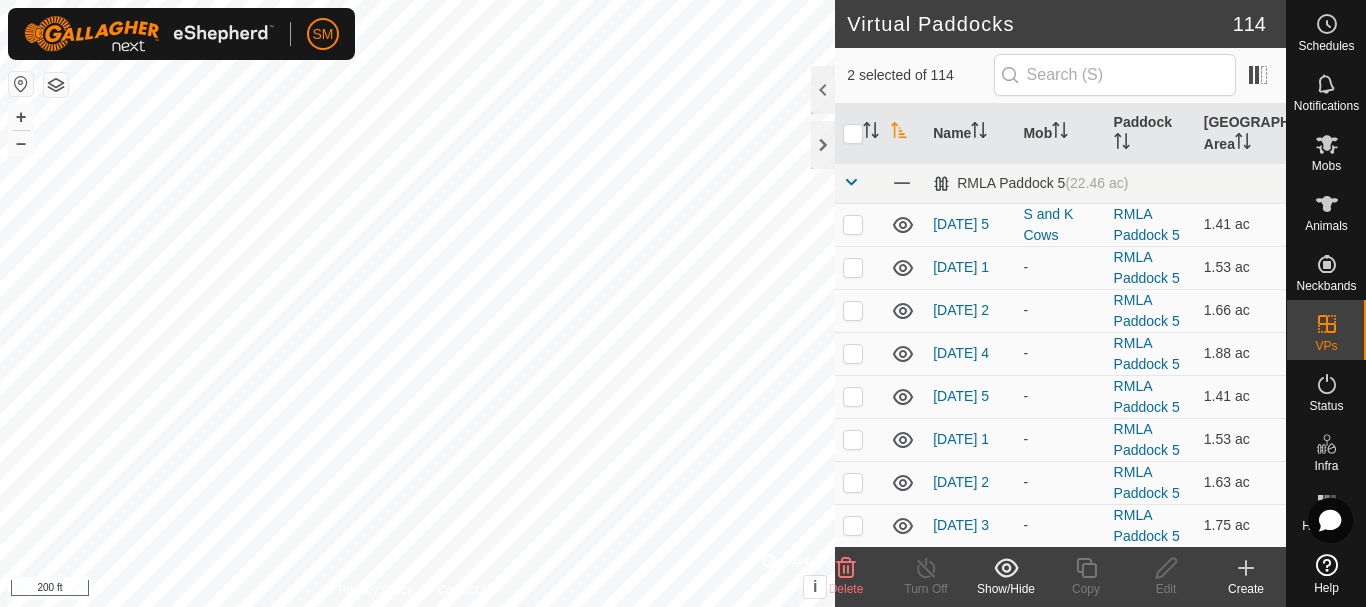 click 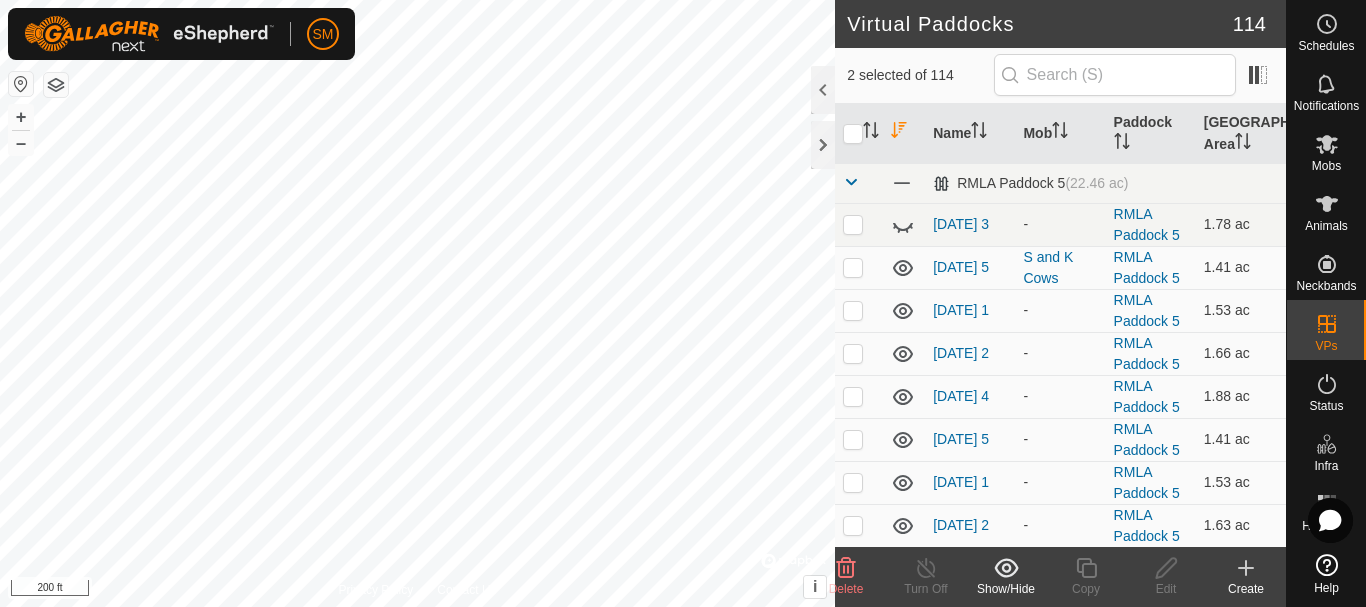 click 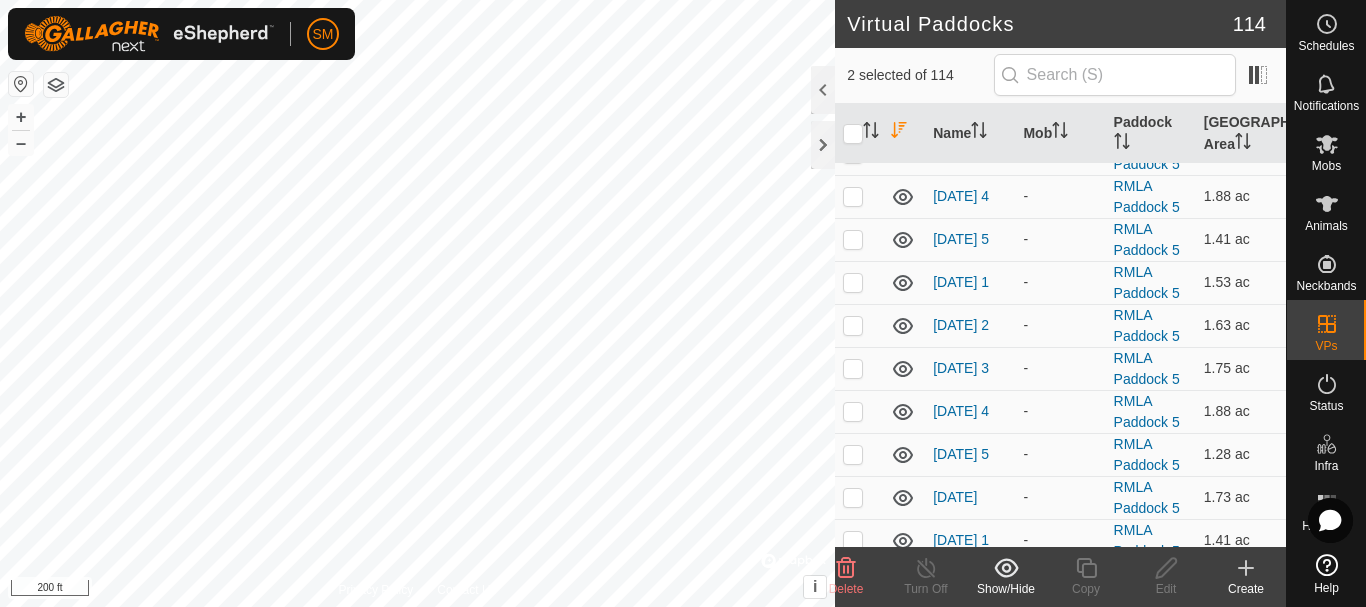 scroll, scrollTop: 0, scrollLeft: 0, axis: both 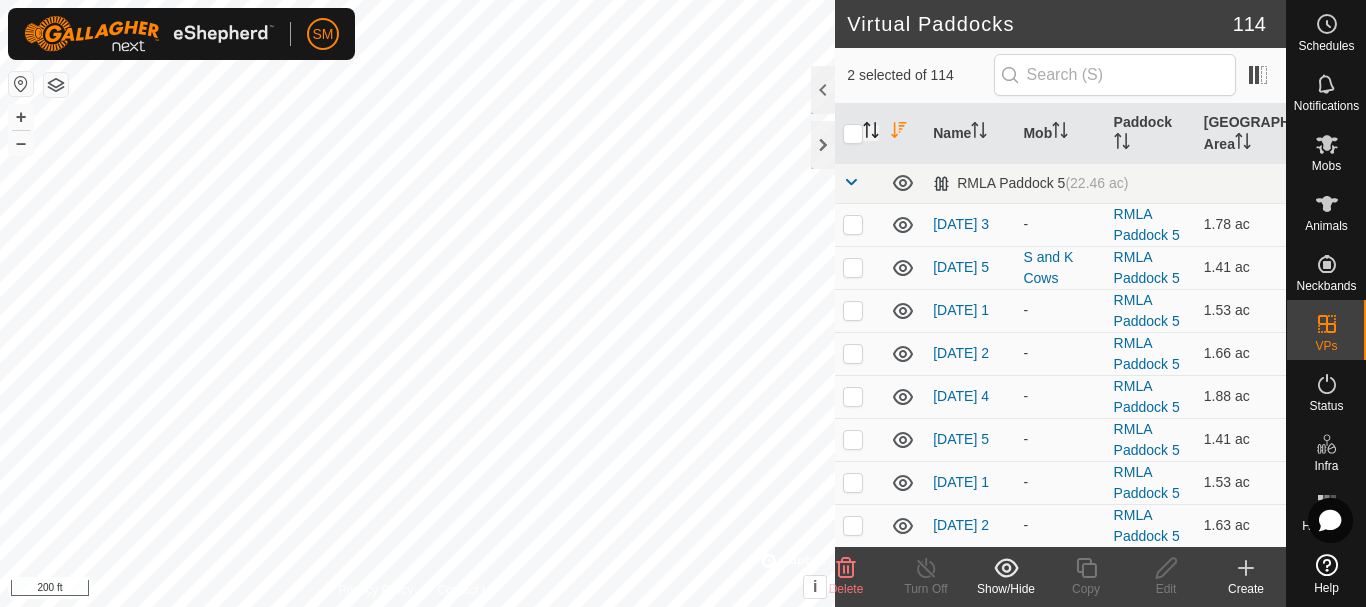 click 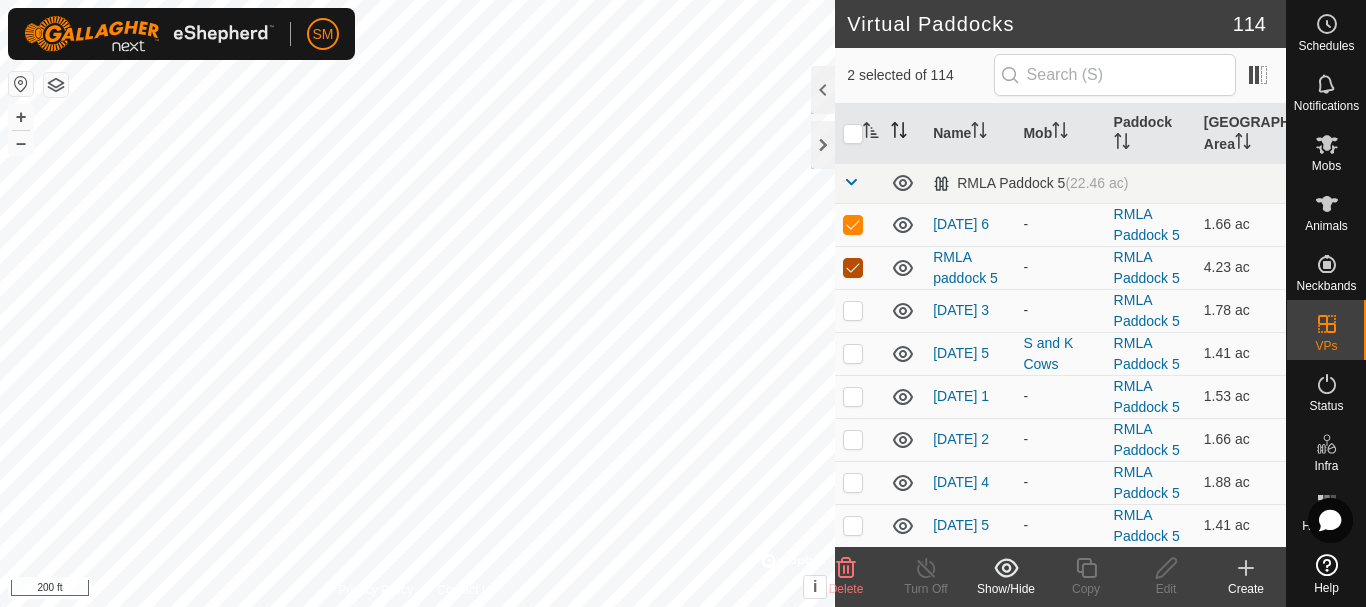 click at bounding box center [853, 268] 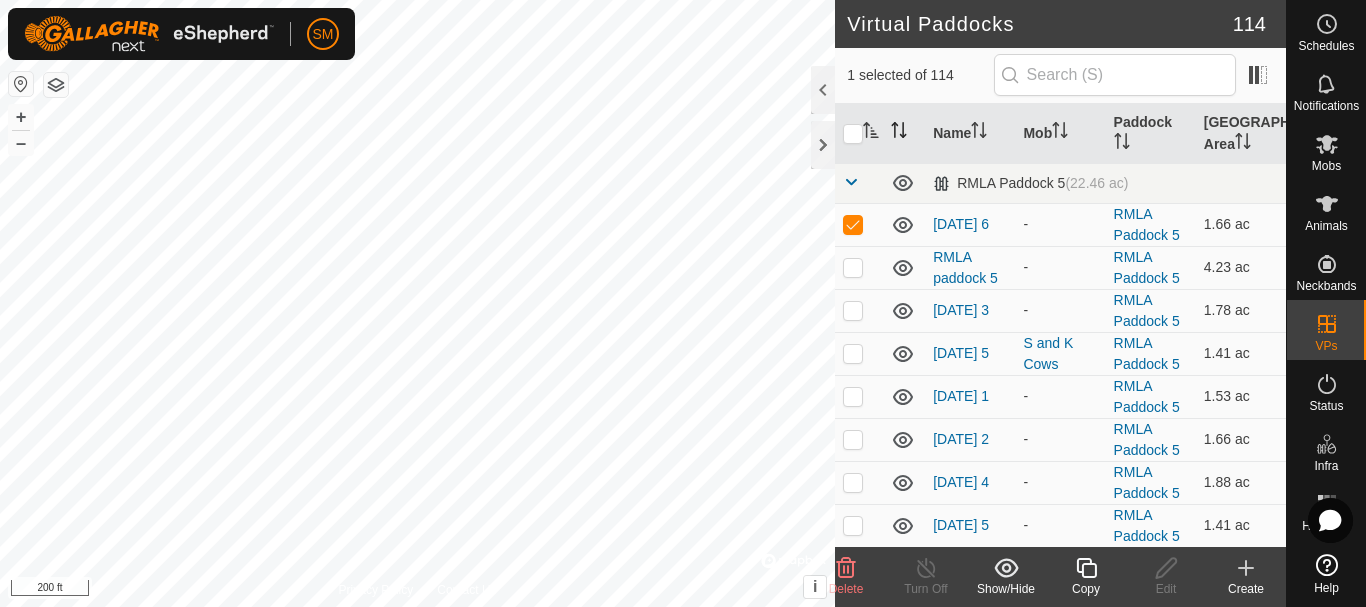click 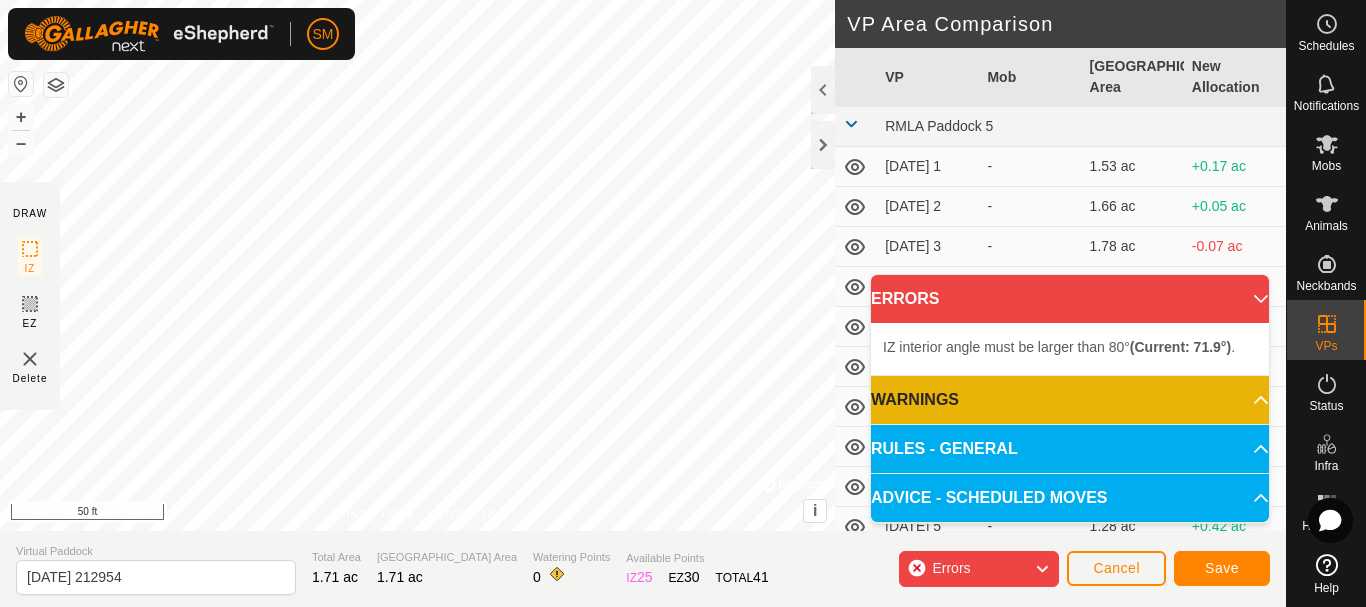 click on "SM Schedules Notifications Mobs Animals Neckbands VPs Status Infra Heatmap Help DRAW IZ EZ Delete Privacy Policy Contact Us + – ⇧ i ©  Mapbox , ©  OpenStreetMap ,  Improve this map 50 ft VP Area Comparison     VP   Mob   Grazing Area   New Allocation  RMLA Paddock 5  [DATE] 1  -  1.53 ac  +0.17 ac  [DATE] 2  -  1.66 ac  +0.05 ac  [DATE] 3  -  1.78 ac  -0.07 ac  [DATE] 4  -  1.88 ac  -0.17 ac  [DATE] 5  -  1.41 ac  +0.3 ac  [DATE] 1  -  1.53 ac  +0.17 ac  [DATE] 2  -  1.63 ac  +0.07 ac  [DATE] 3  -  1.75 ac  -0.05 ac  [DATE] 4  -  1.88 ac  -0.17 ac  [DATE] 5  -  1.28 ac  +0.42 ac  [DATE]  -  1.73 ac  -0.02 ac  [DATE] 1  -  1.41 ac  +0.3 ac  [DATE] 2  -  1.51 ac  +0.2 ac  [DATE] 3  -  1.63 ac  +0.07 ac  [DATE] 4  -  1.73 ac  -0.02 ac  [DATE] 5  -  1.26 ac  +0.44 ac  [DATE] 1  -  1.36 ac  +0.35 ac  [DATE] 2  -  1.48 ac  +0.22 ac  [DATE] 3  -  1.58 ac  +0.12 ac  [DATE] 4  -  1.71 ac   -   [DATE] 5  -  1.38 ac  - -" at bounding box center (683, 303) 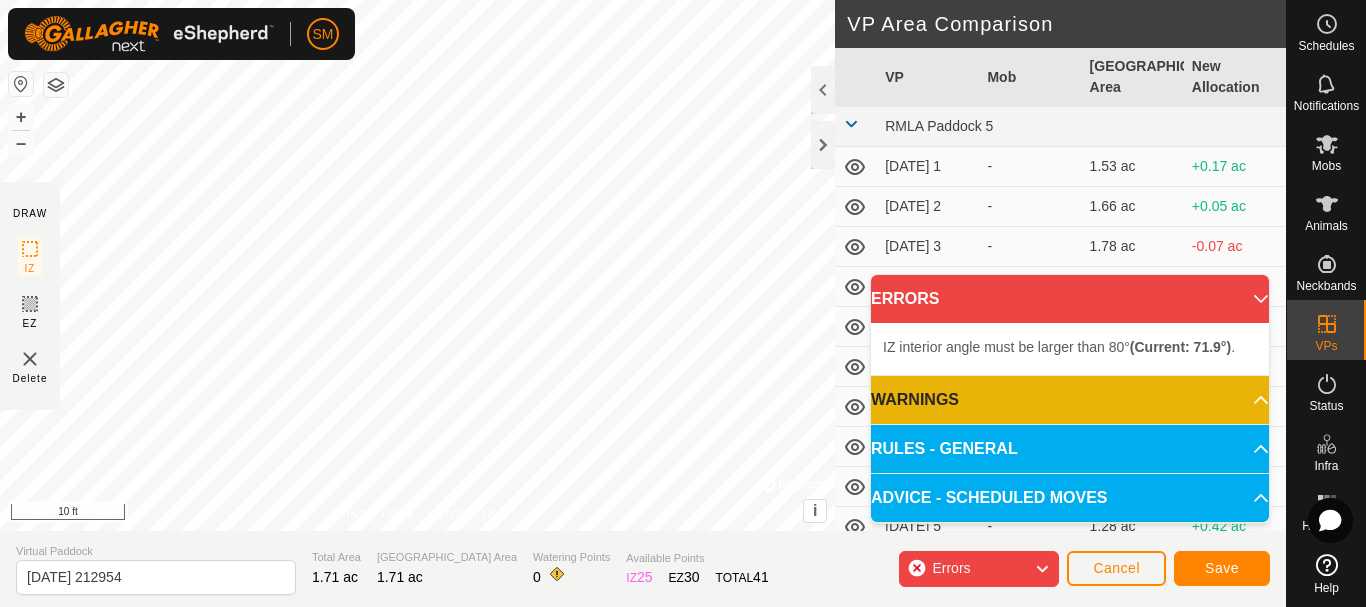 click on "DRAW IZ EZ Delete Privacy Policy Contact Us + – ⇧ i ©  Mapbox , ©  OpenStreetMap ,  Improve this map 10 ft VP Area Comparison     VP   Mob   [GEOGRAPHIC_DATA] Area   New Allocation  RMLA Paddock 5  [DATE] 1  -  1.53 ac  +0.17 ac  [DATE] 2  -  1.66 ac  +0.05 ac  [DATE] 3  -  1.78 ac  -0.07 ac  [DATE] 4  -  1.88 ac  -0.17 ac  [DATE] 5  -  1.41 ac  +0.3 ac  [DATE] 1  -  1.53 ac  +0.17 ac  [DATE] 2  -  1.63 ac  +0.07 ac  [DATE] 3  -  1.75 ac  -0.05 ac  [DATE] 4  -  1.88 ac  -0.17 ac  [DATE] 5  -  1.28 ac  +0.42 ac  [DATE]  -  1.73 ac  -0.02 ac  [DATE] 1  -  1.41 ac  +0.3 ac  [DATE] 2  -  1.51 ac  +0.2 ac  [DATE] 3  -  1.63 ac  +0.07 ac  [DATE] 4  -  1.73 ac  -0.02 ac  [DATE] 5  -  1.26 ac  +0.44 ac  [DATE] 1  -  1.36 ac  +0.35 ac  [DATE] 2  -  1.48 ac  +0.22 ac  [DATE] 3  -  1.58 ac  +0.12 ac  [DATE] 4  -  1.71 ac   -   [DATE] 5  -  1.38 ac  +0.32 ac  [DATE] 1  -  1.51 ac  +0.2 ac  [DATE] 2  -  1.61 ac  +0.1 ac  [DATE] 3" 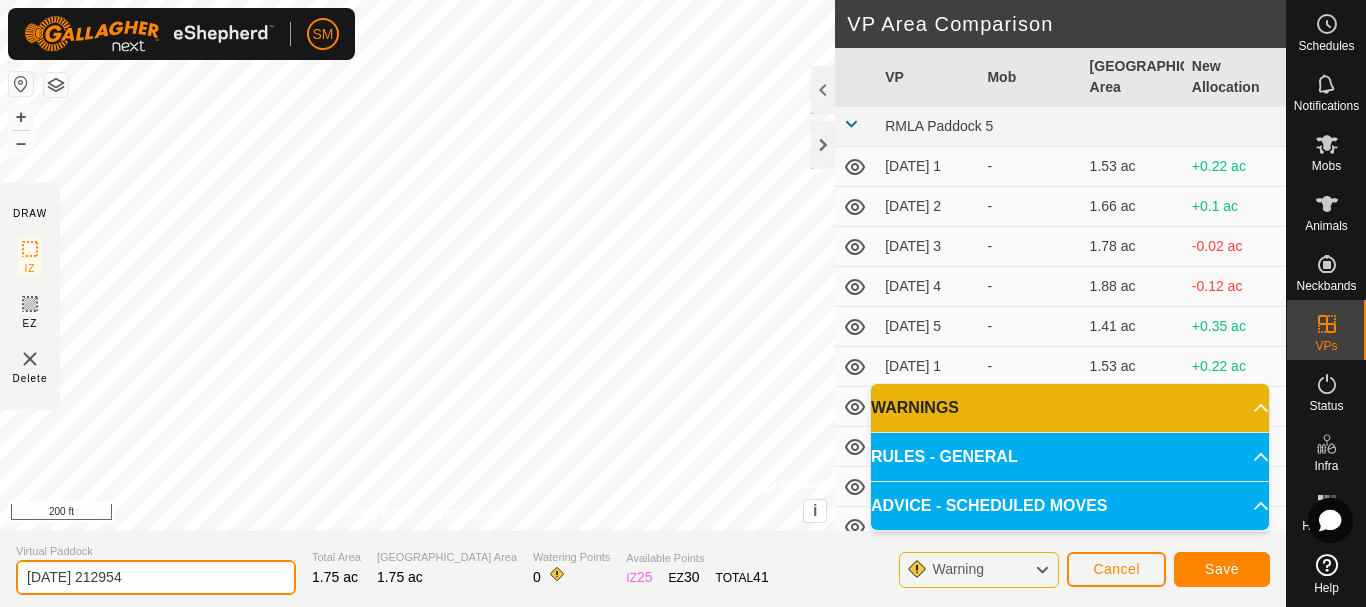 drag, startPoint x: 200, startPoint y: 581, endPoint x: 93, endPoint y: 591, distance: 107.46627 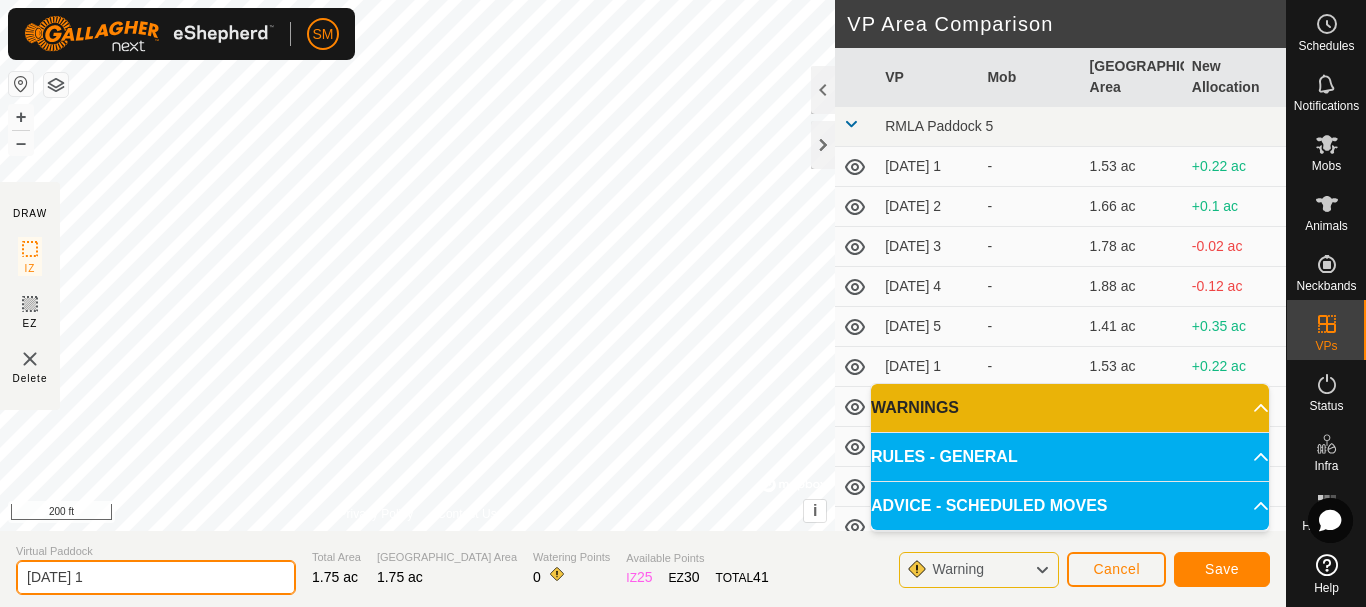 drag, startPoint x: 103, startPoint y: 576, endPoint x: 2, endPoint y: 574, distance: 101.0198 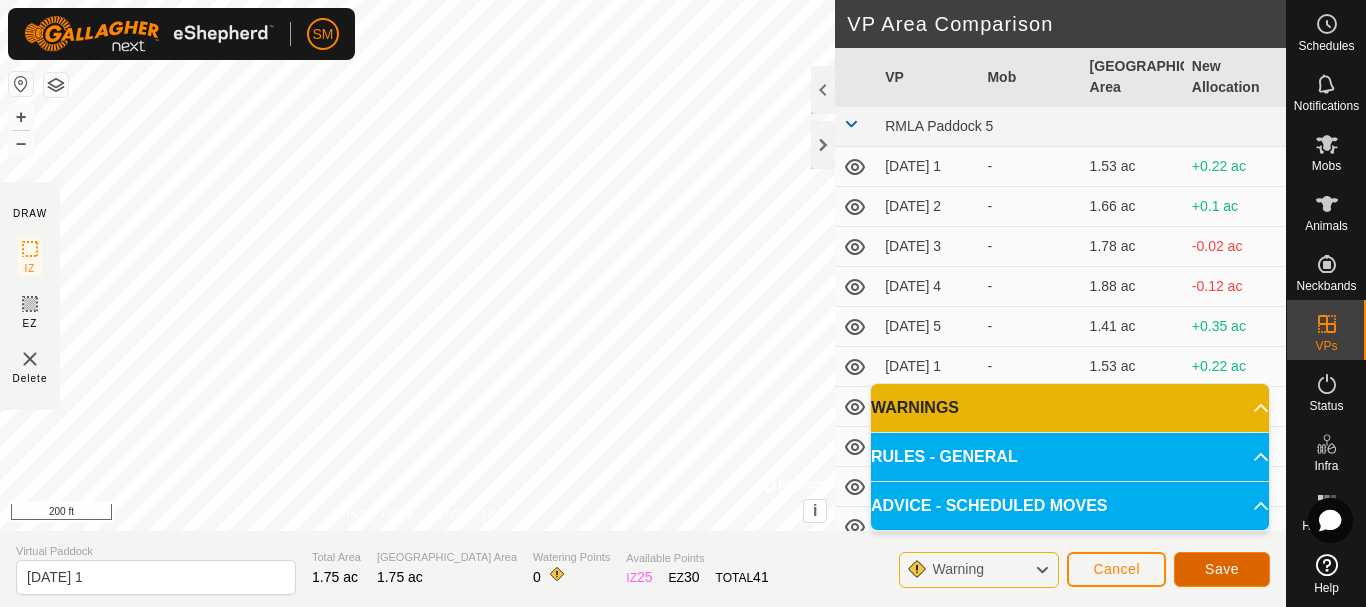 click on "Save" 